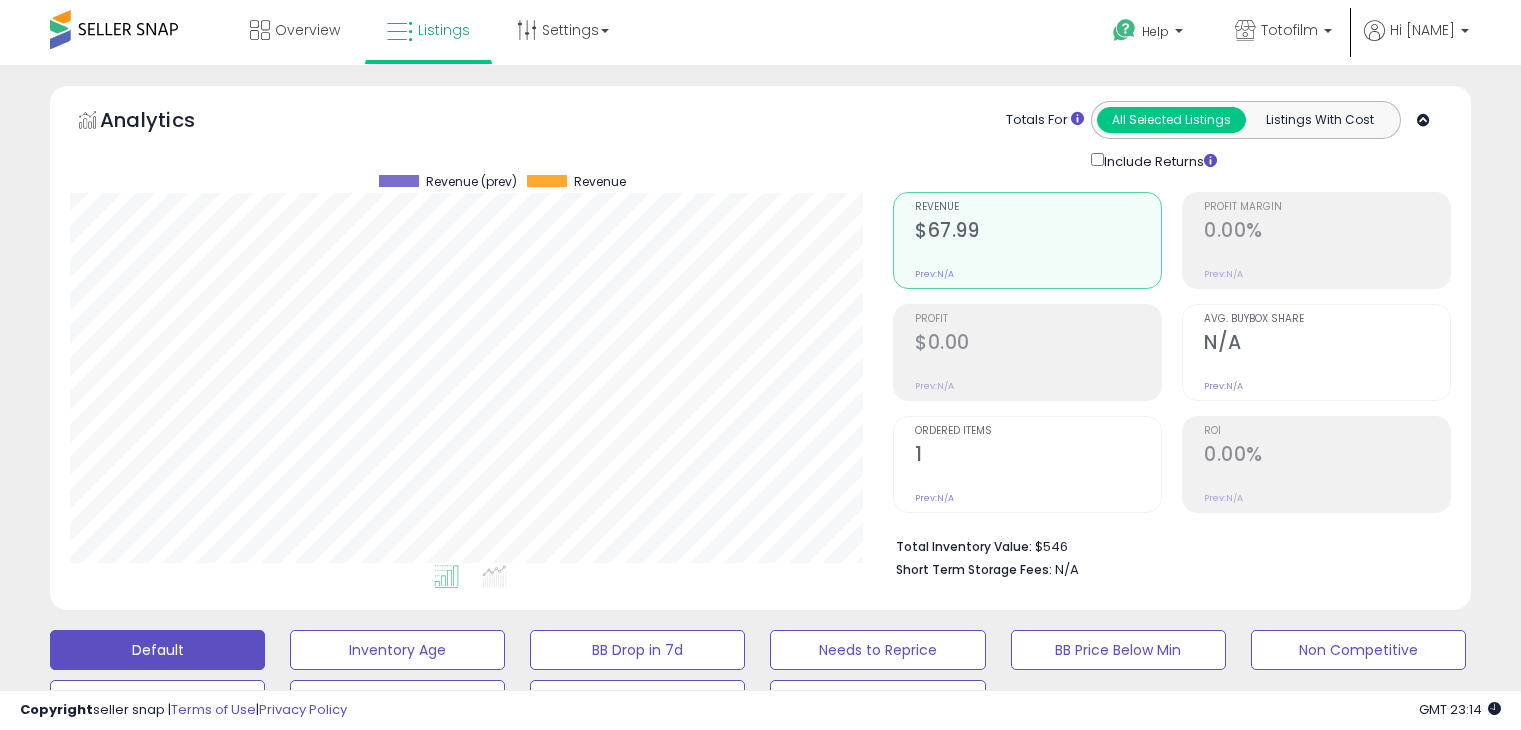 scroll, scrollTop: 613, scrollLeft: 0, axis: vertical 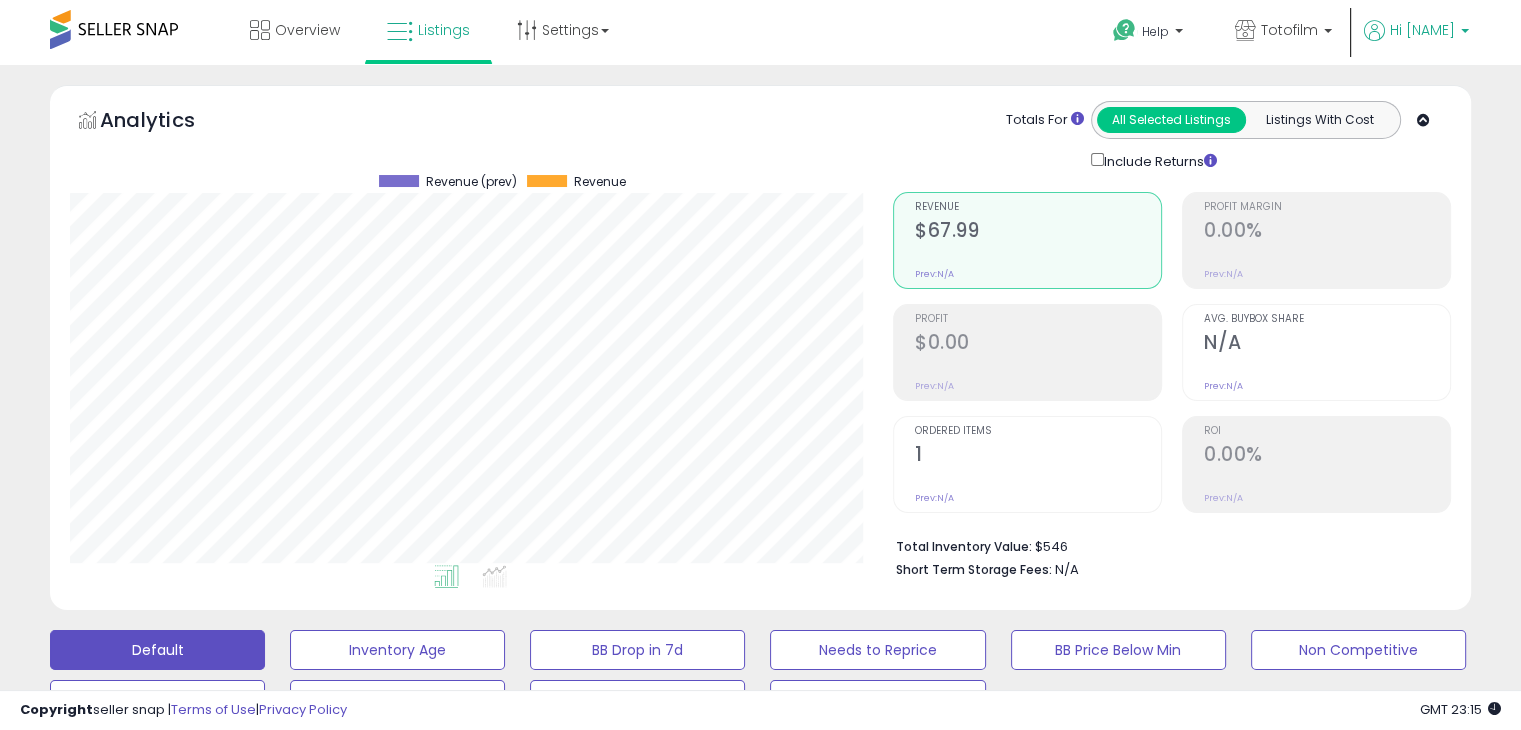 click on "Hi [NAME]" at bounding box center [1416, 32] 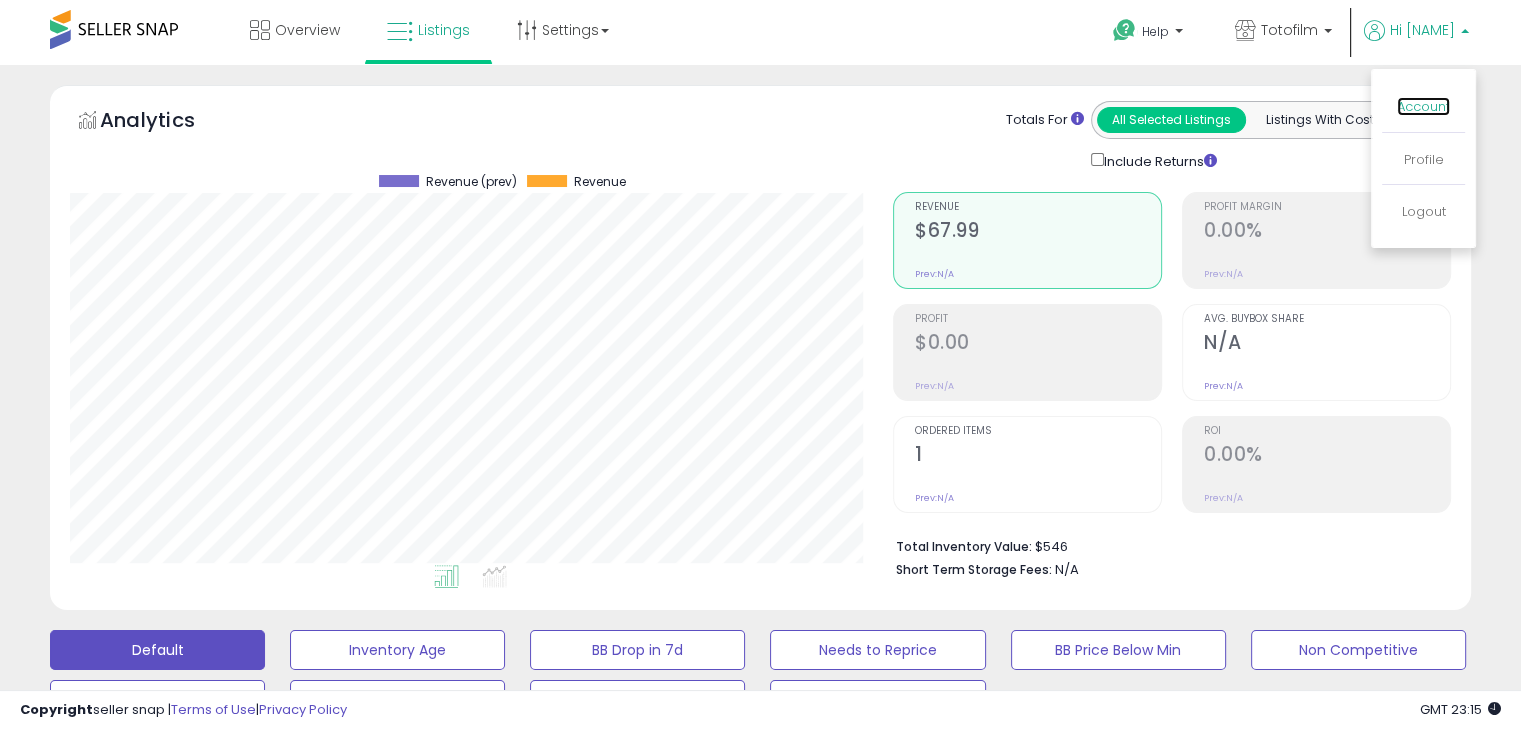 click on "Account" at bounding box center (1423, 106) 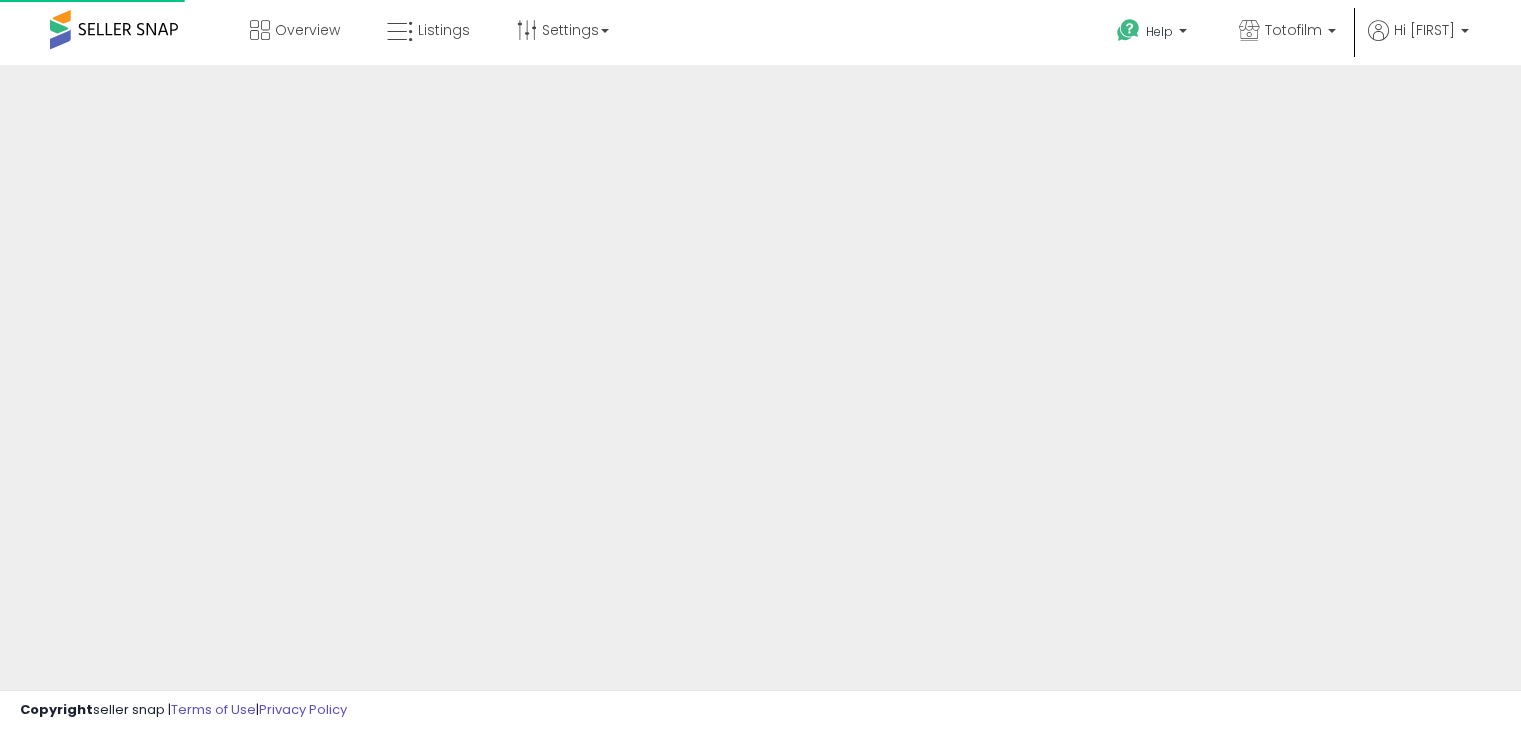 scroll, scrollTop: 0, scrollLeft: 0, axis: both 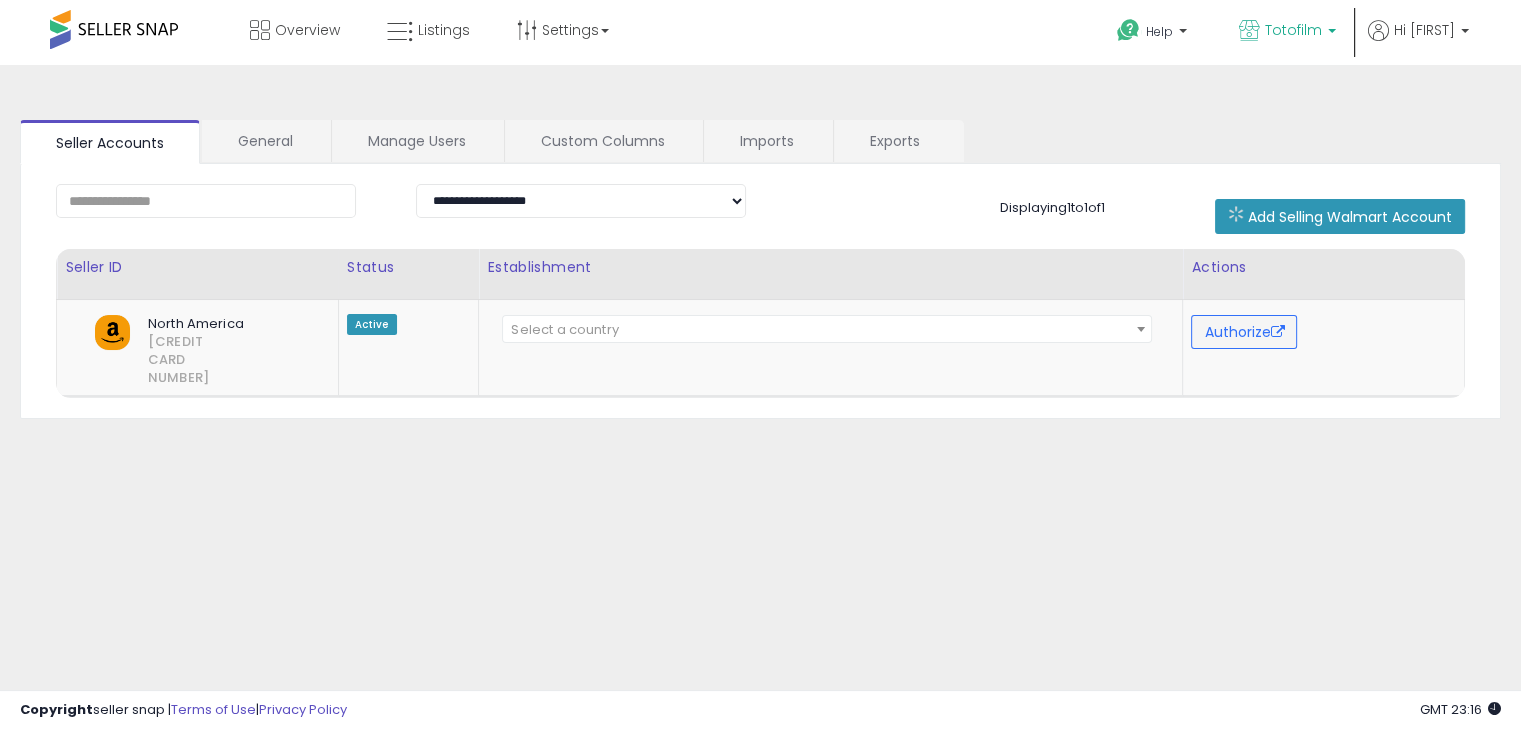 click on "Totofilm" at bounding box center (1287, 32) 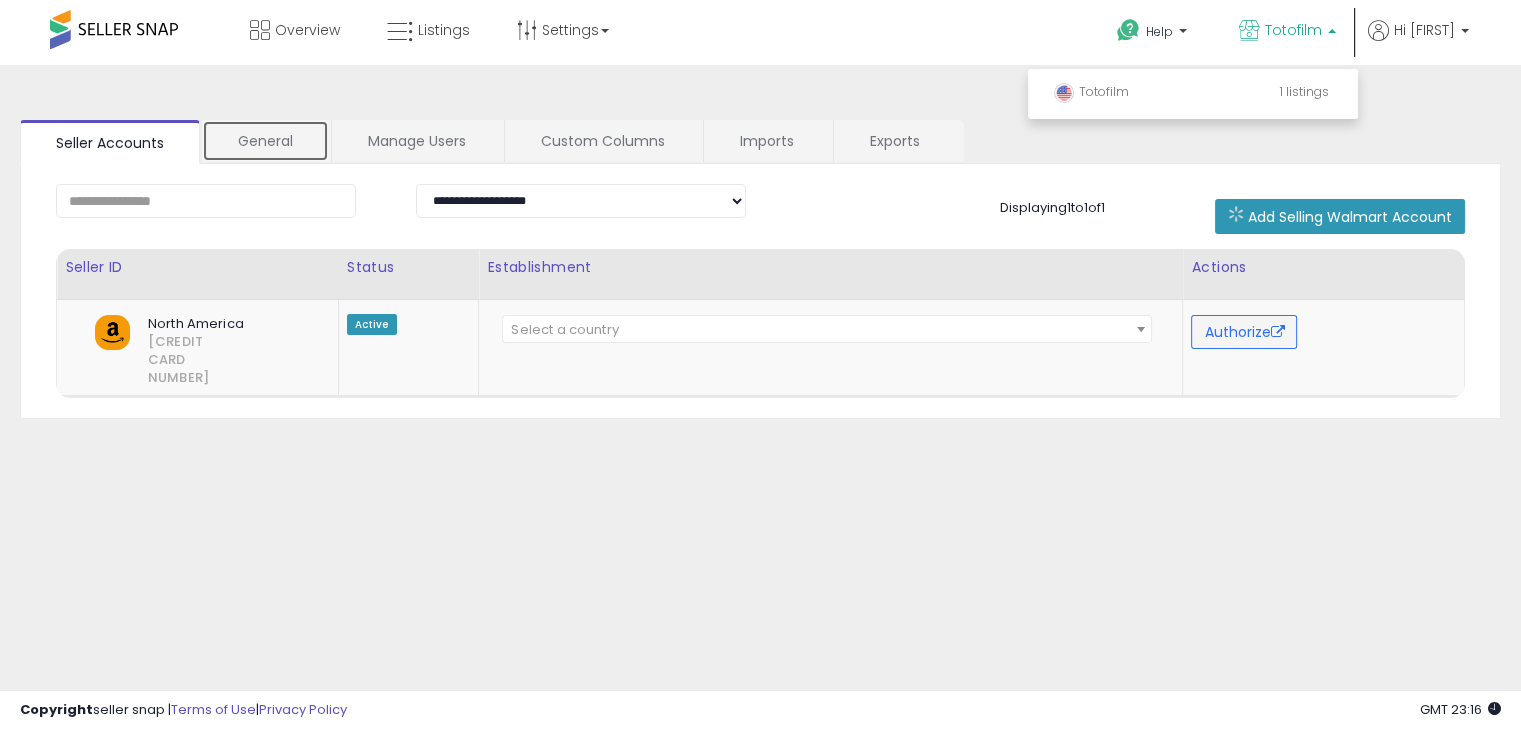 click on "General" at bounding box center (265, 141) 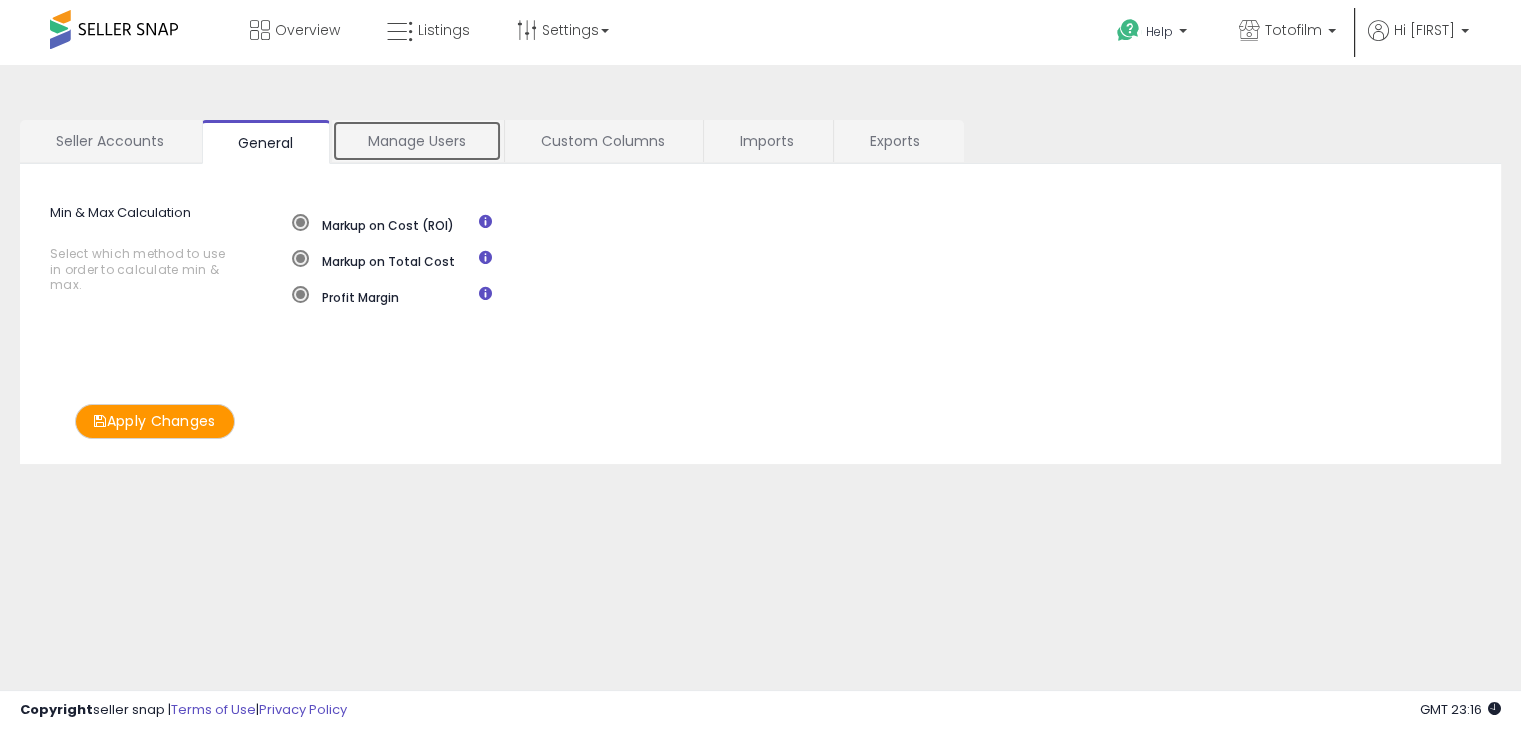 click on "Manage Users" at bounding box center (417, 141) 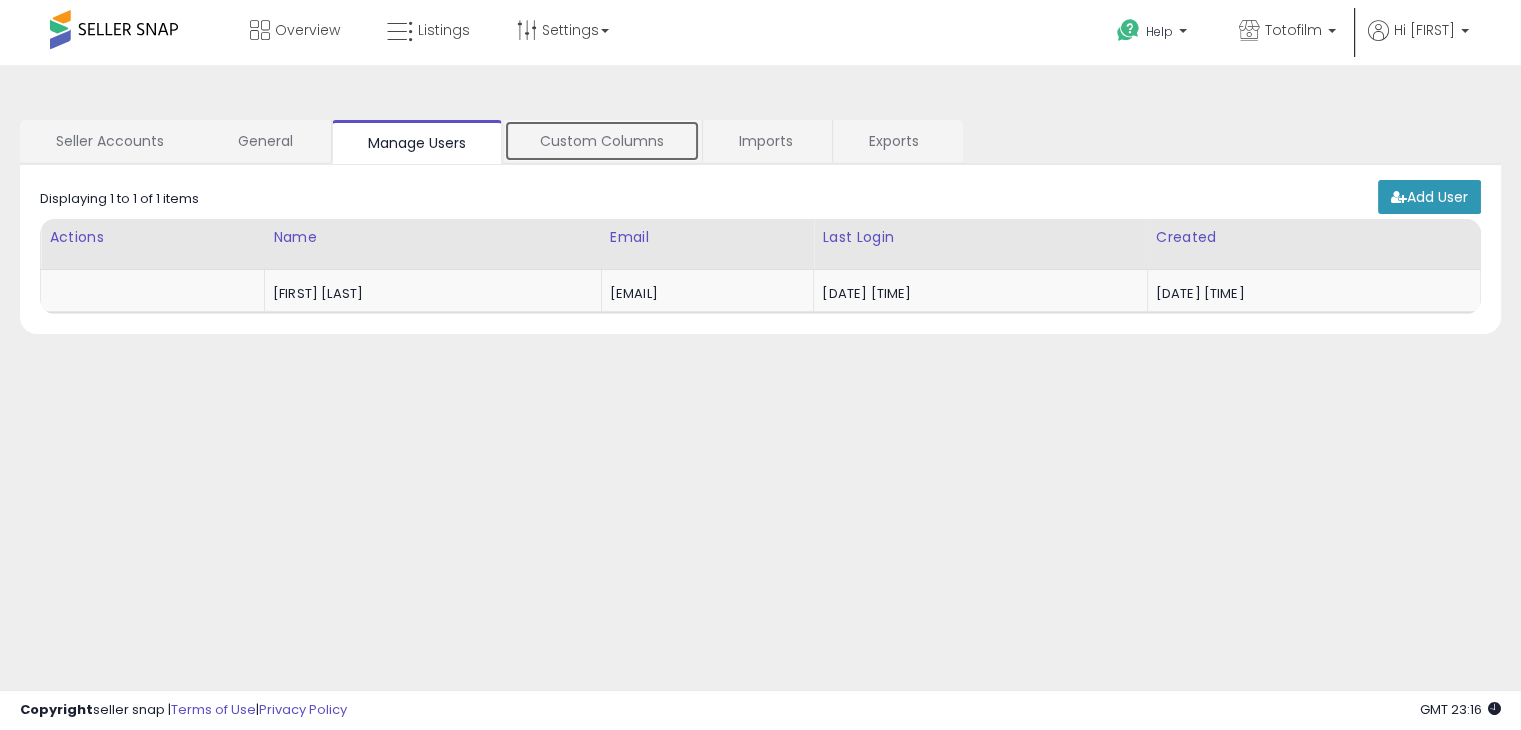 click on "Custom Columns" at bounding box center [602, 141] 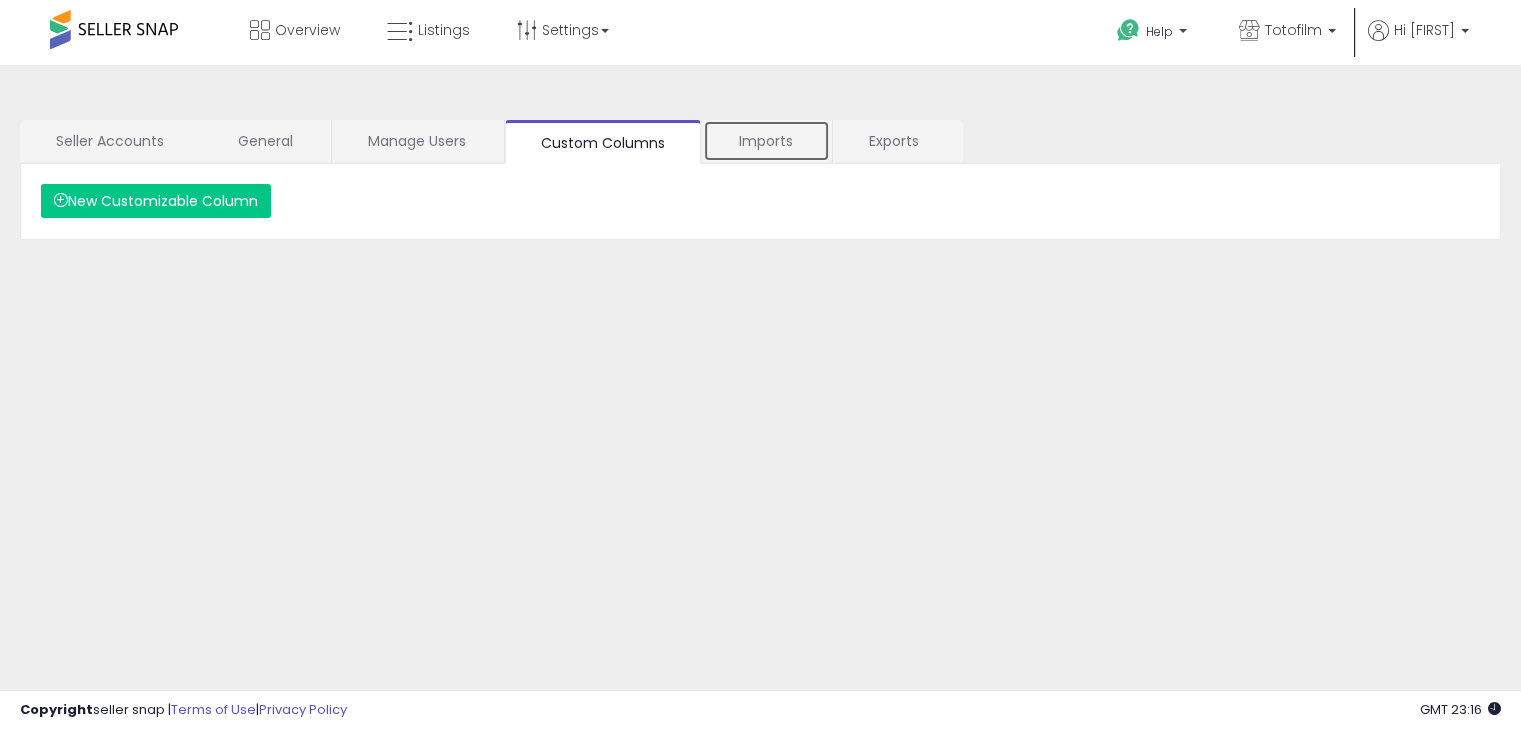 click on "Imports" at bounding box center (766, 141) 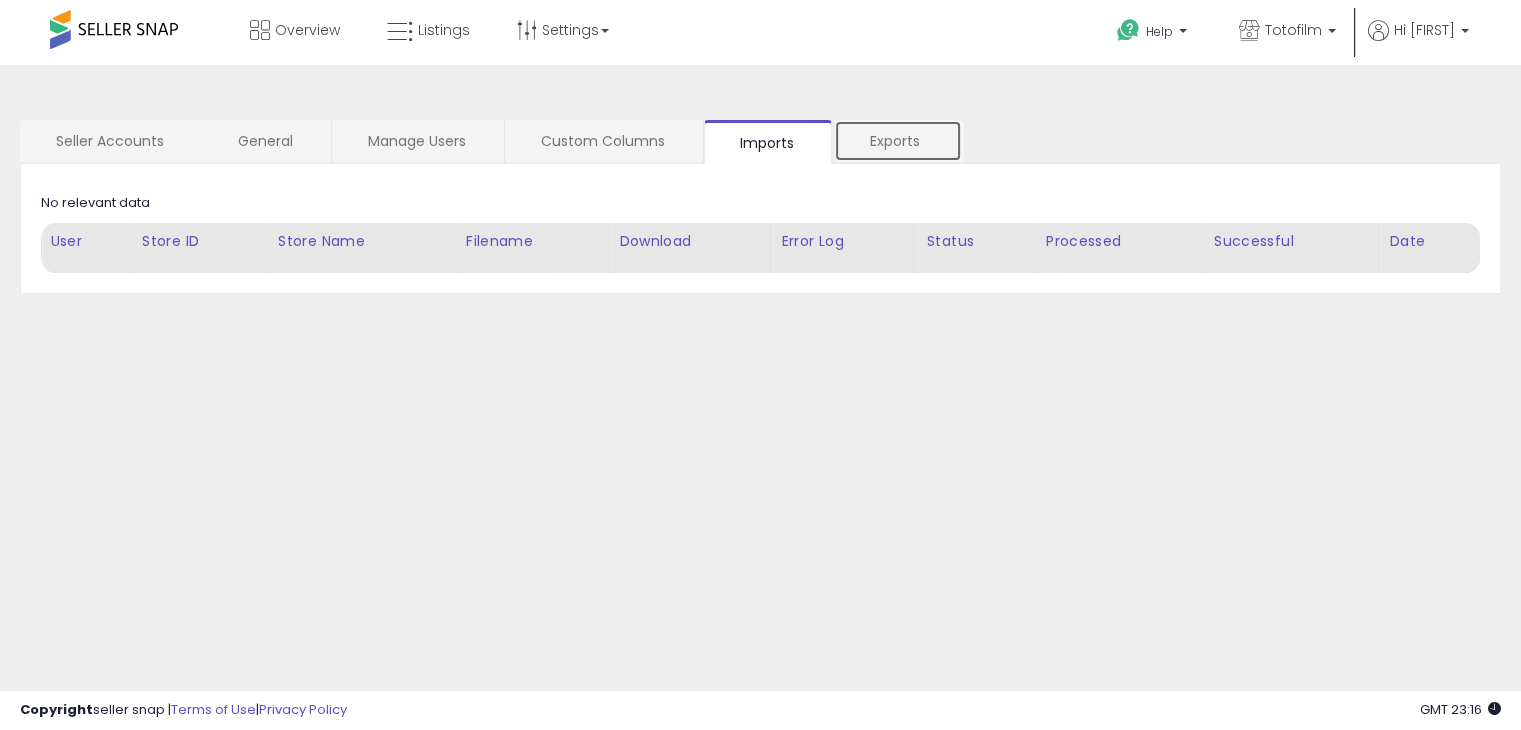 click on "Exports" at bounding box center (898, 141) 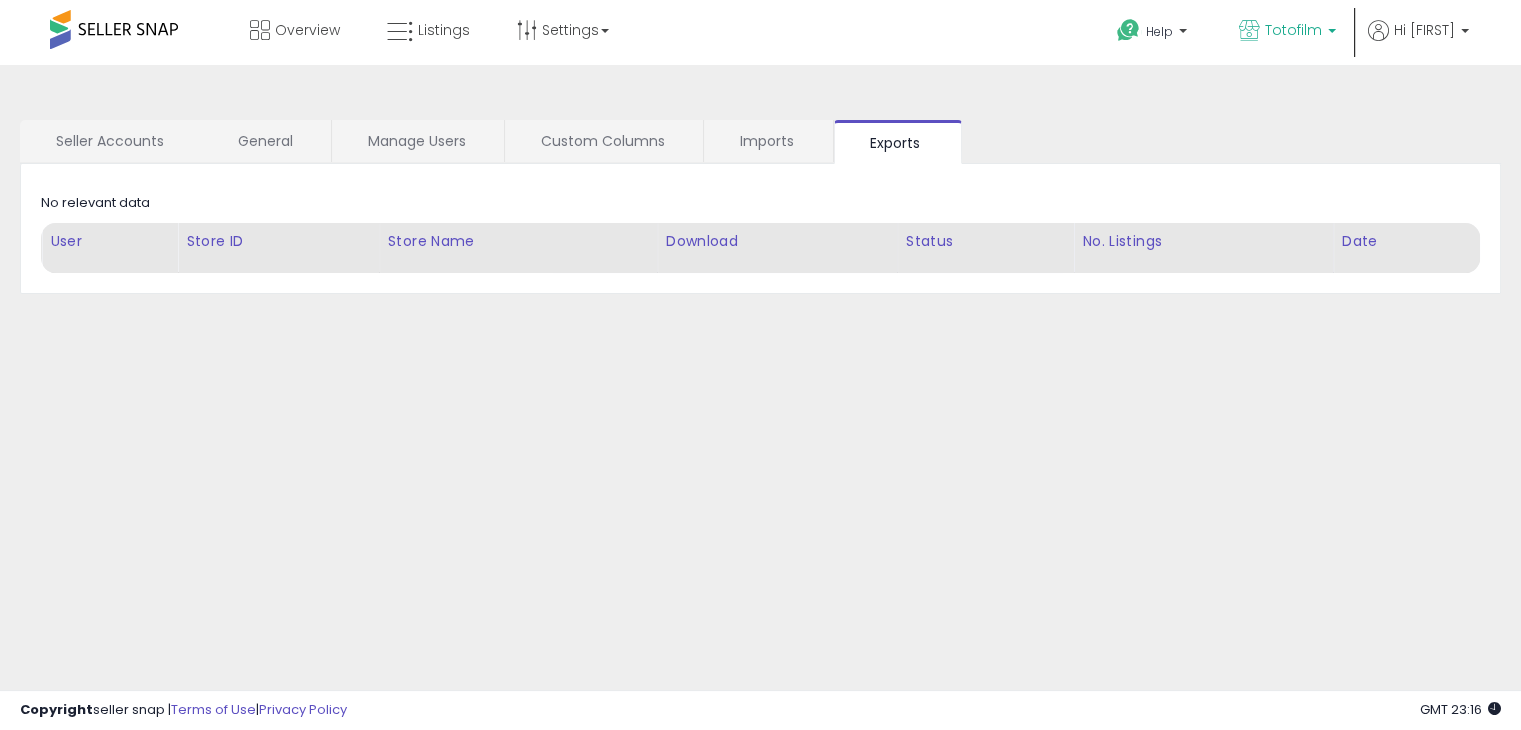click on "Totofilm" at bounding box center (1293, 30) 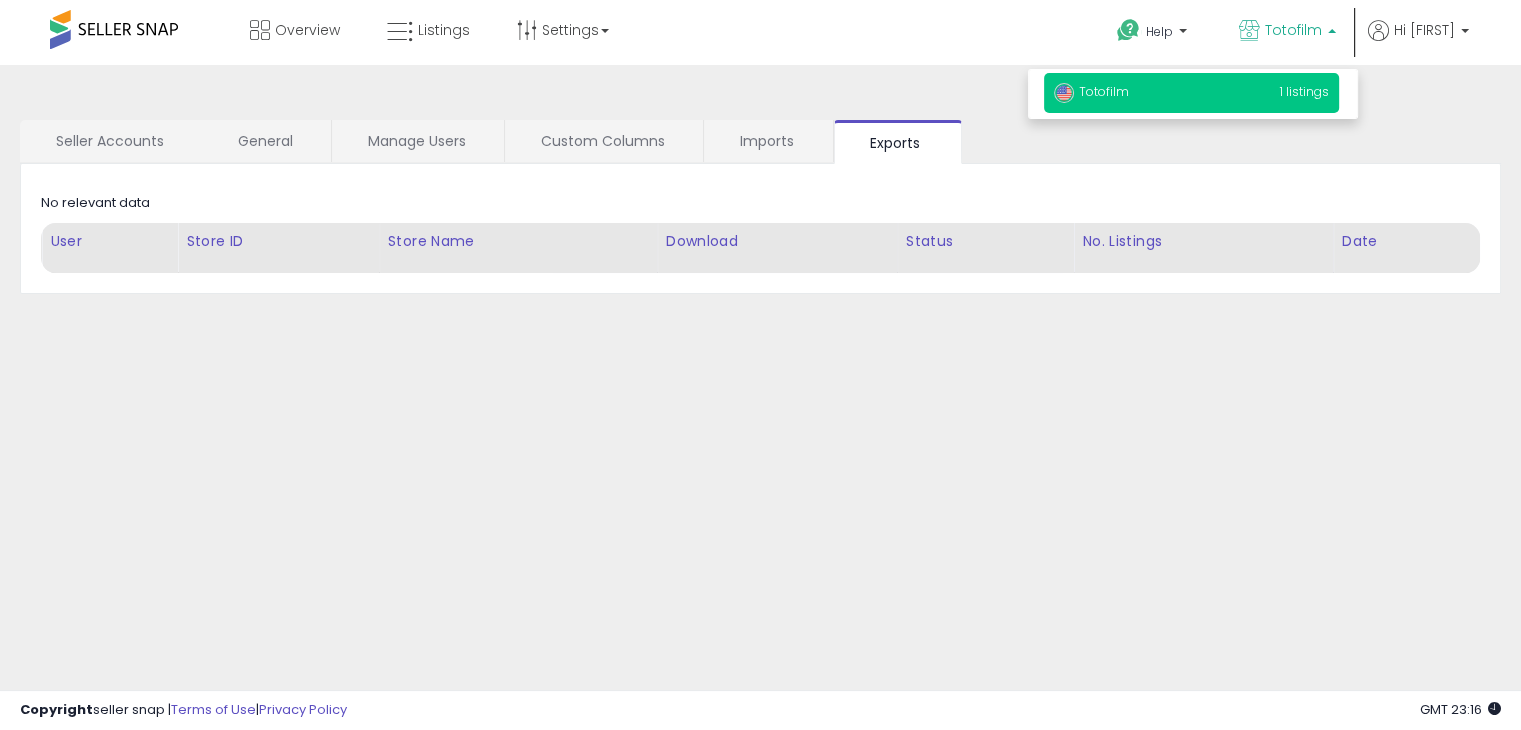 click on "Totofilm
1
listings" at bounding box center (1191, 93) 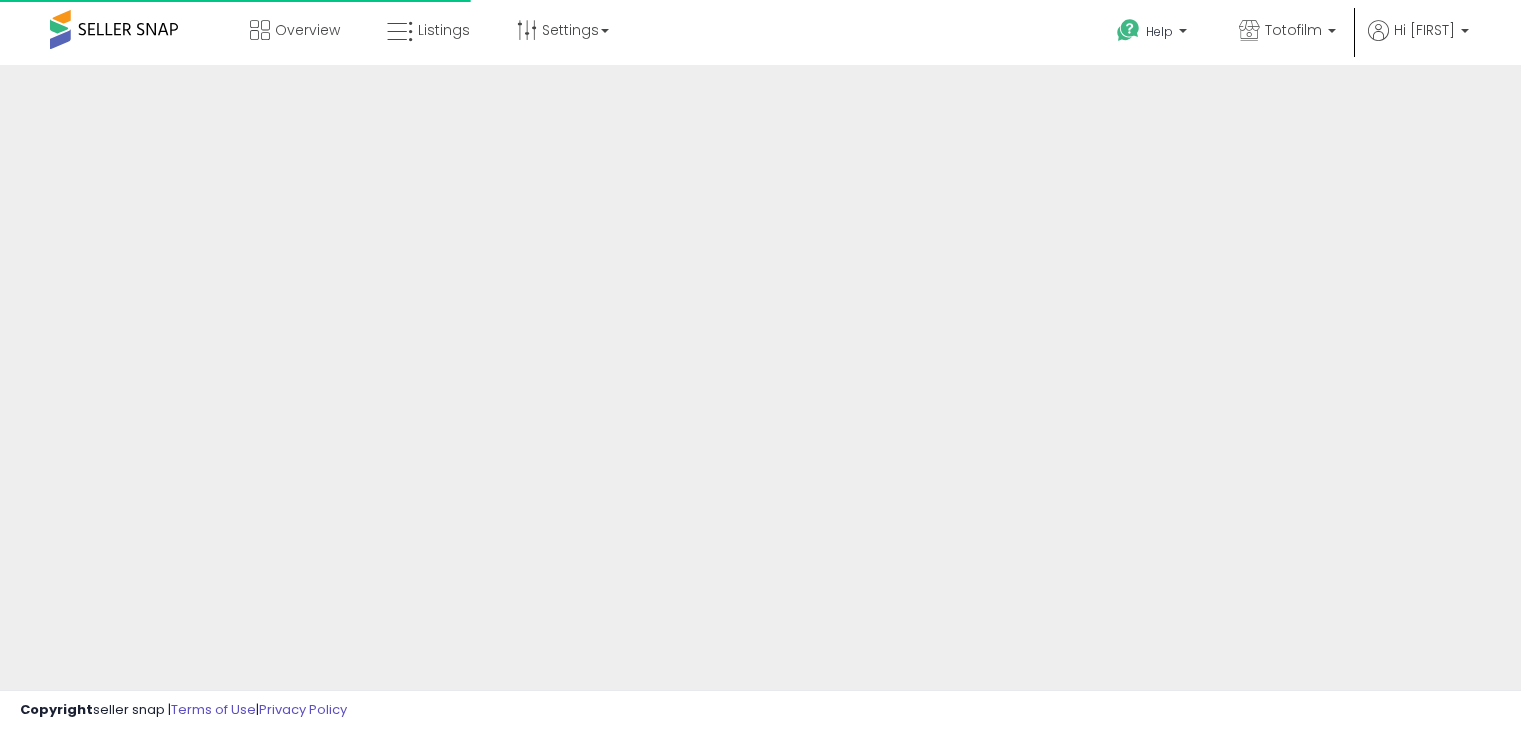 scroll, scrollTop: 0, scrollLeft: 0, axis: both 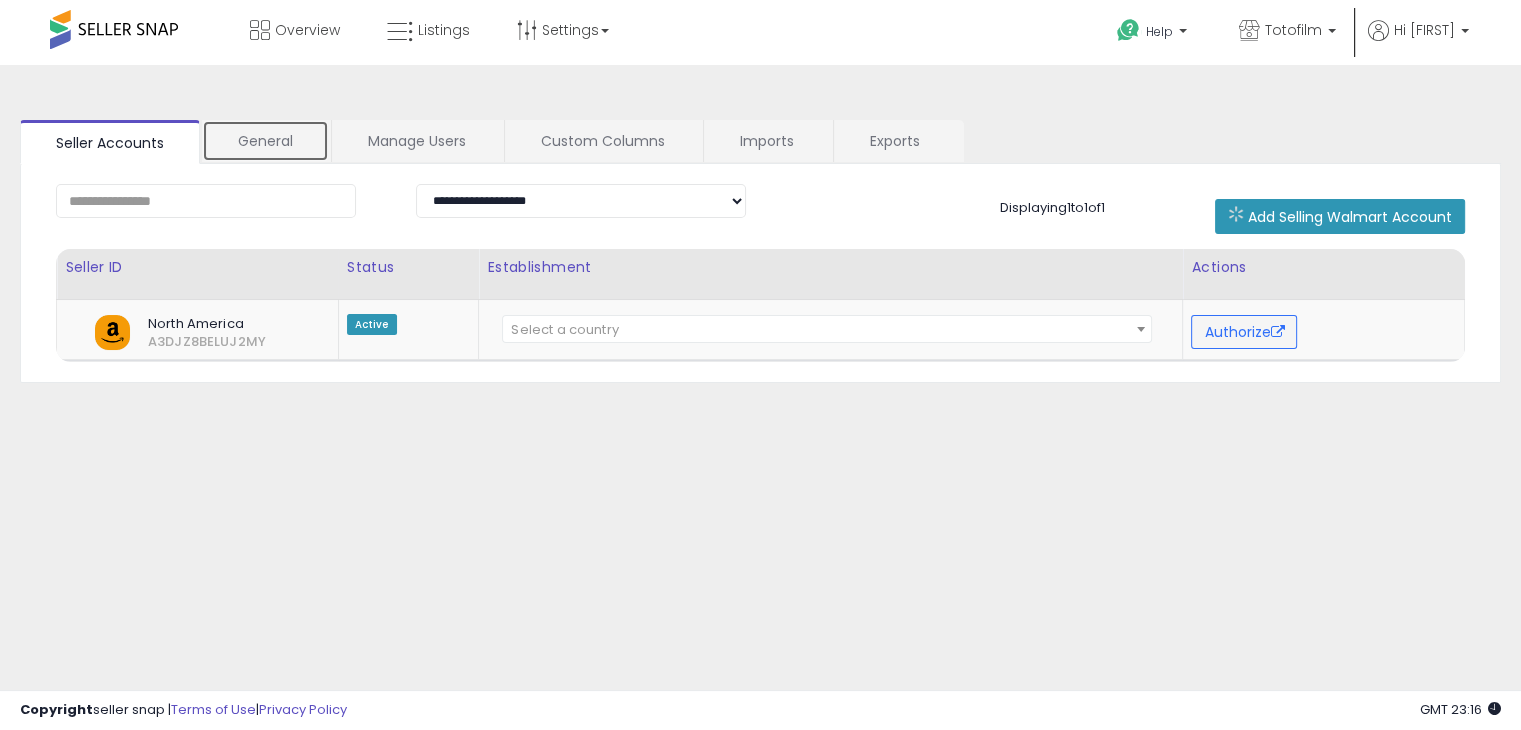 click on "General" at bounding box center [265, 141] 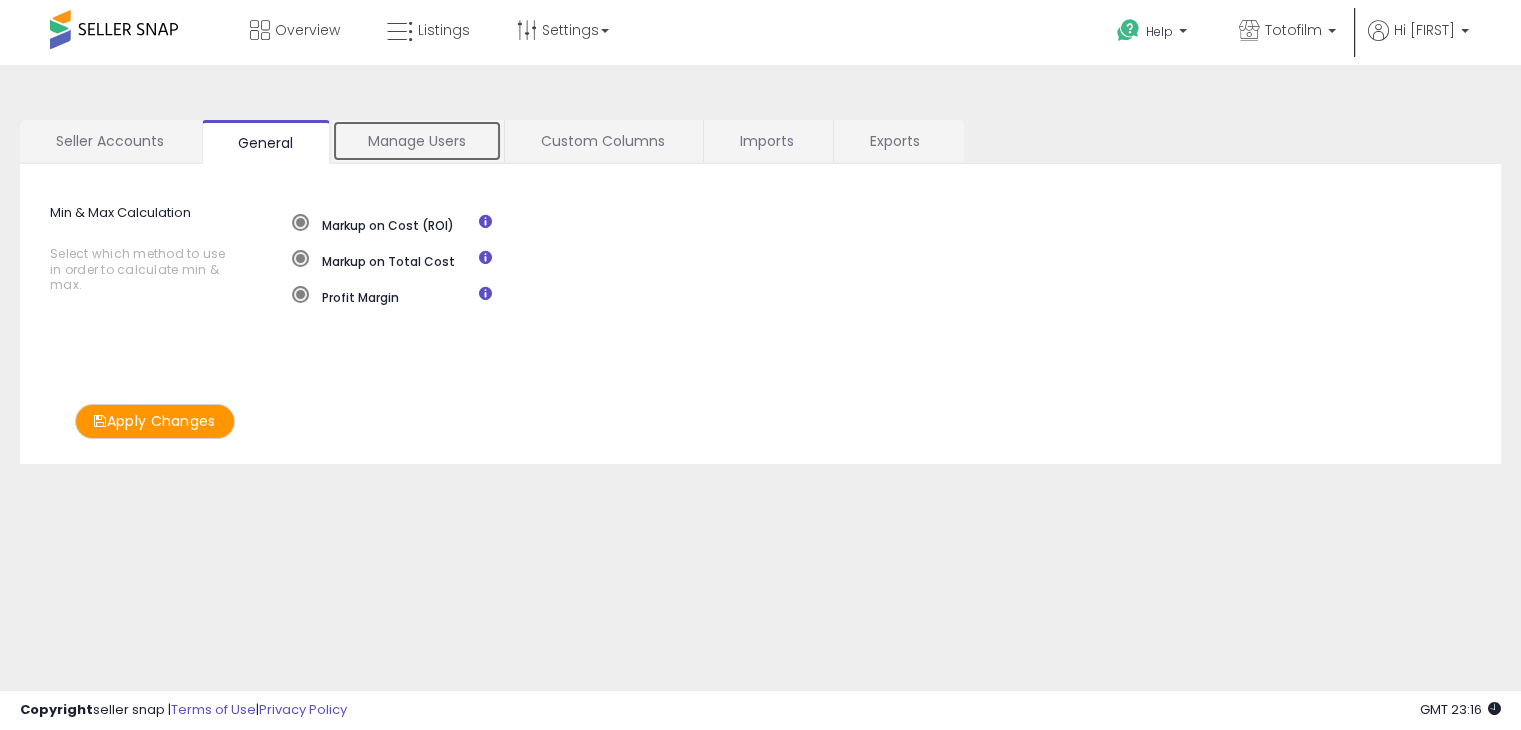 click on "Manage Users" at bounding box center [417, 141] 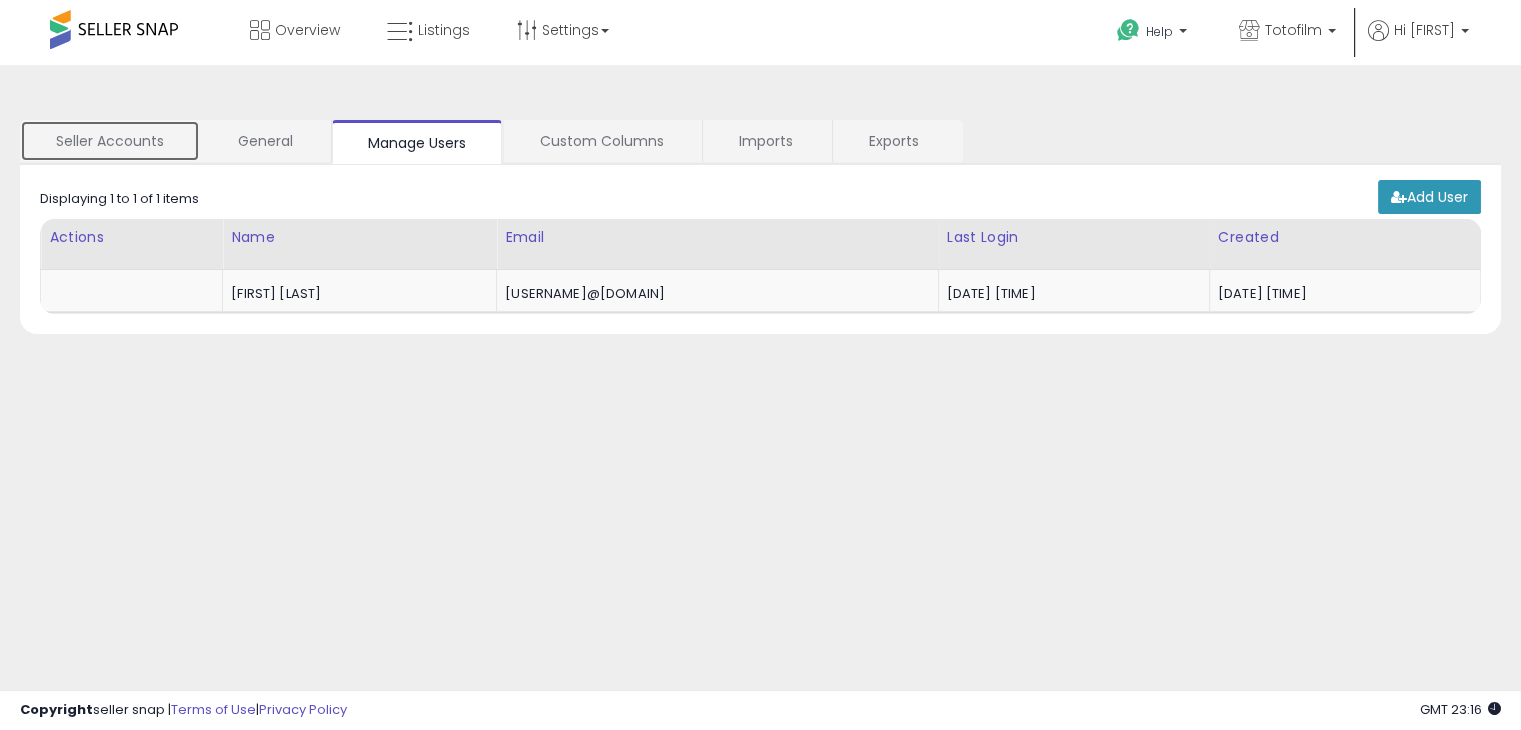 click on "Seller Accounts" at bounding box center (110, 141) 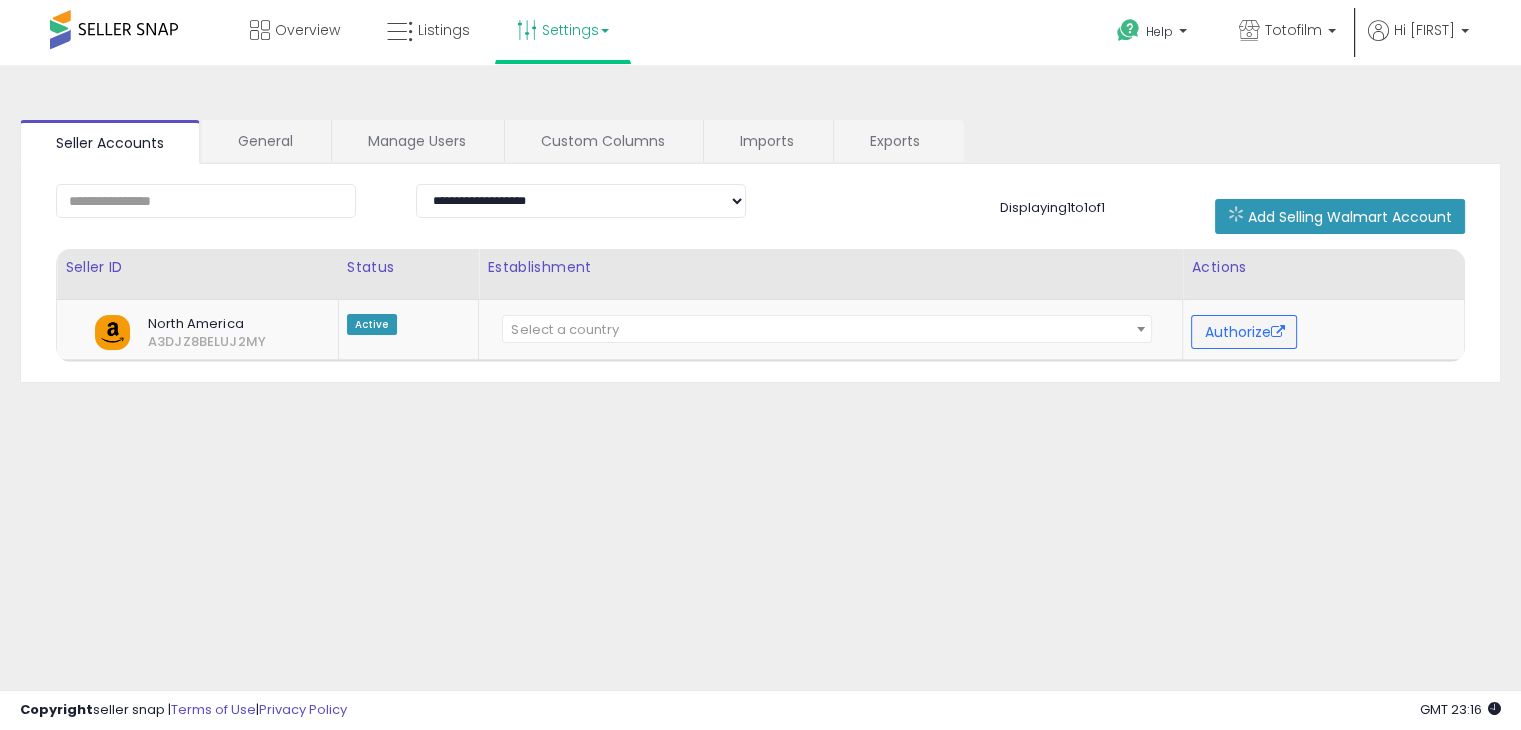 click on "Settings" at bounding box center [563, 30] 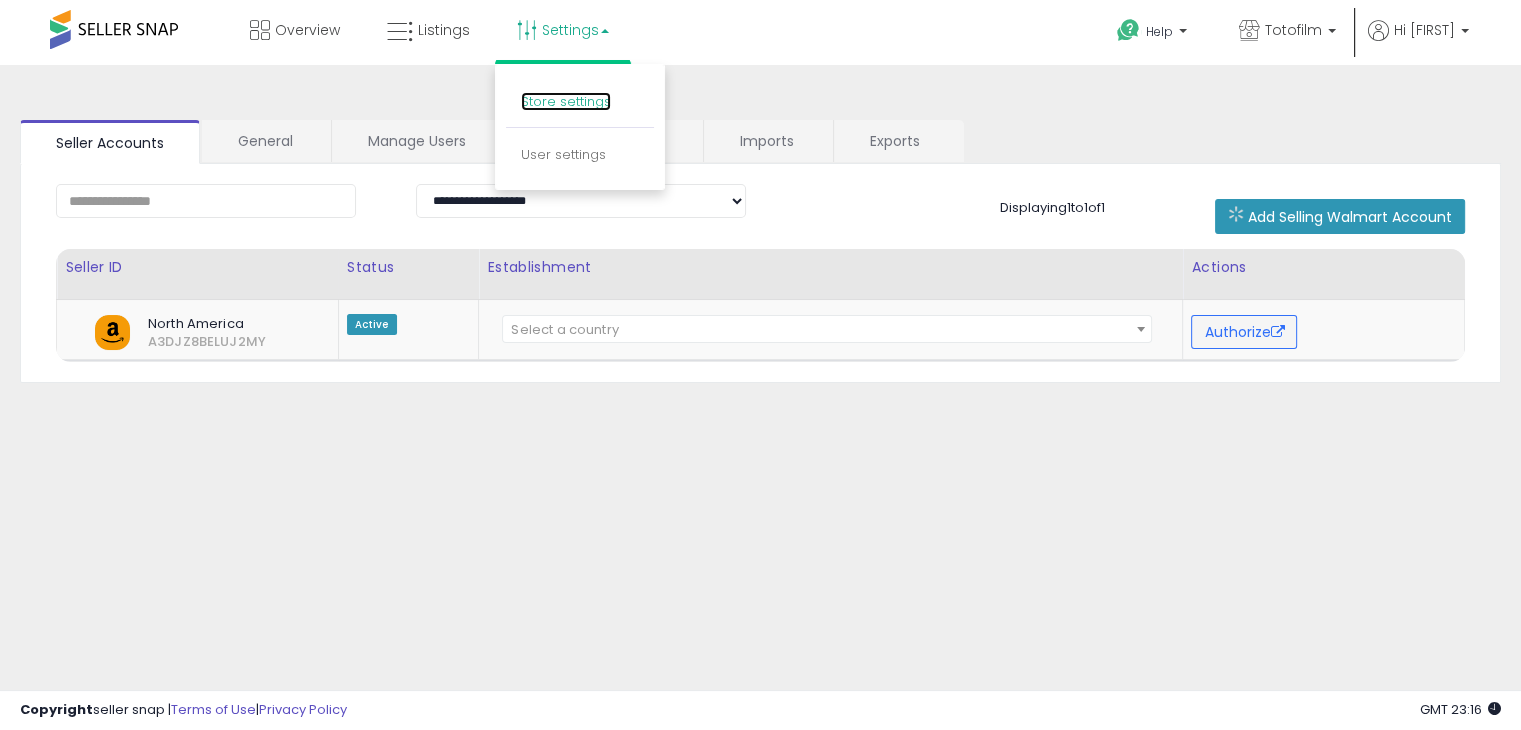 click on "Store
settings" at bounding box center [566, 101] 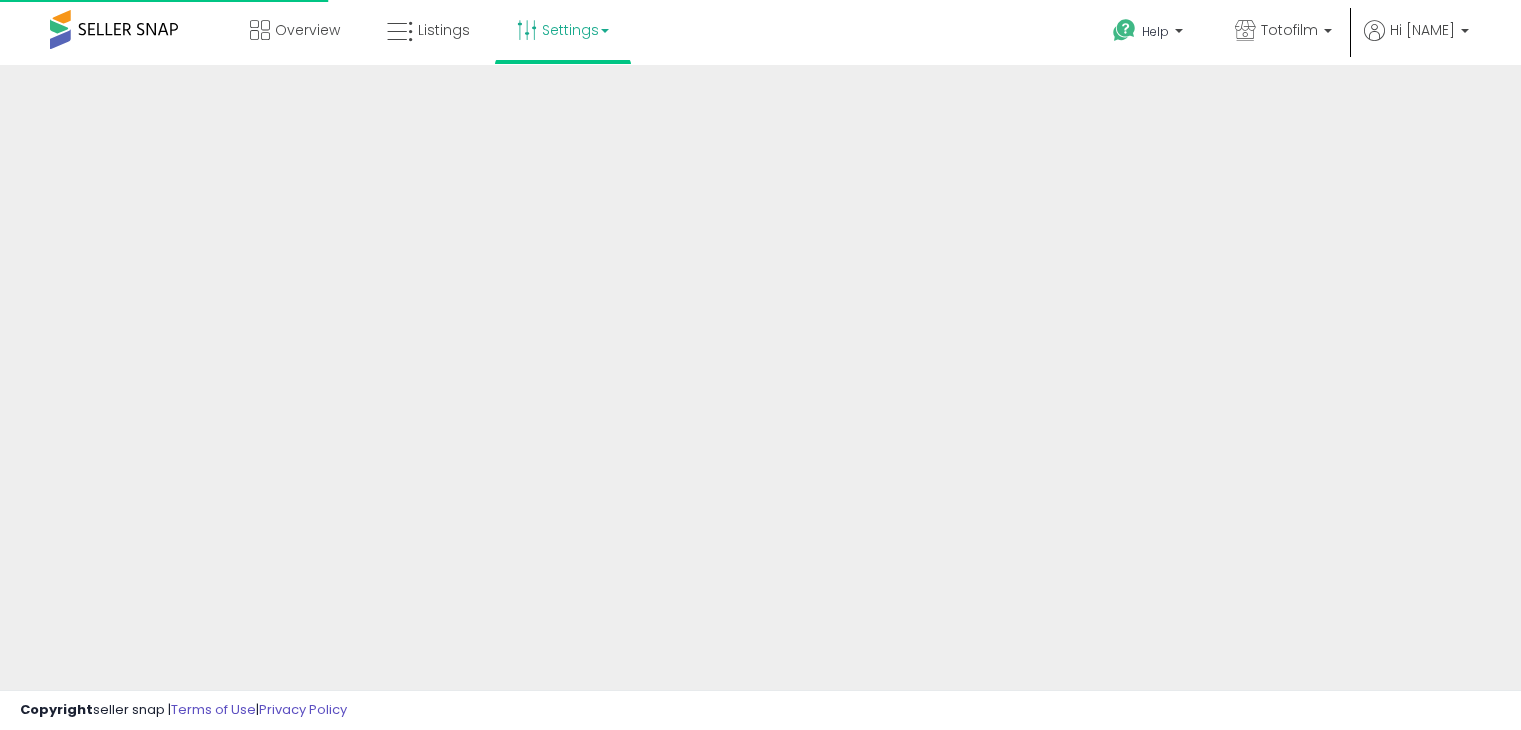 scroll, scrollTop: 0, scrollLeft: 0, axis: both 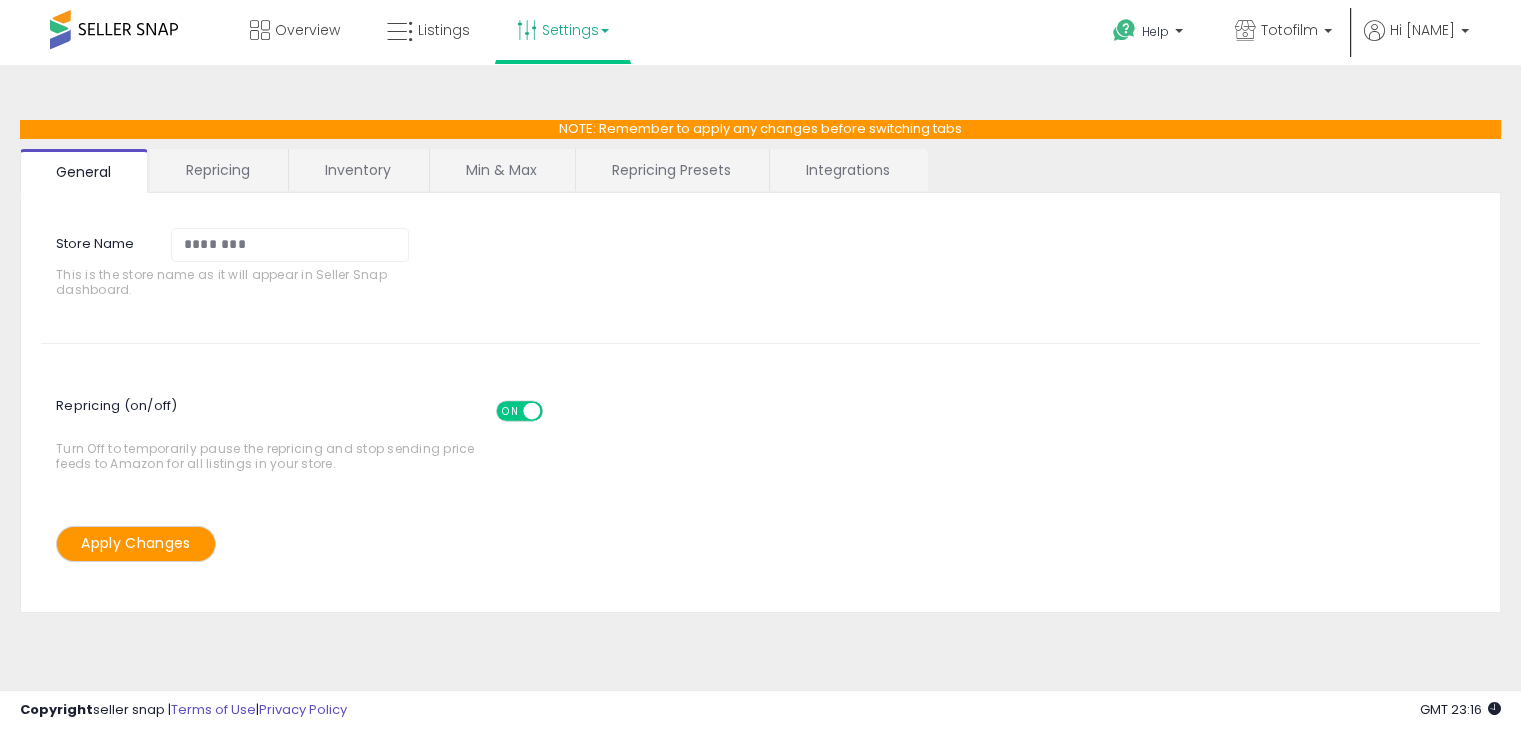 click on "Repricing" at bounding box center (218, 170) 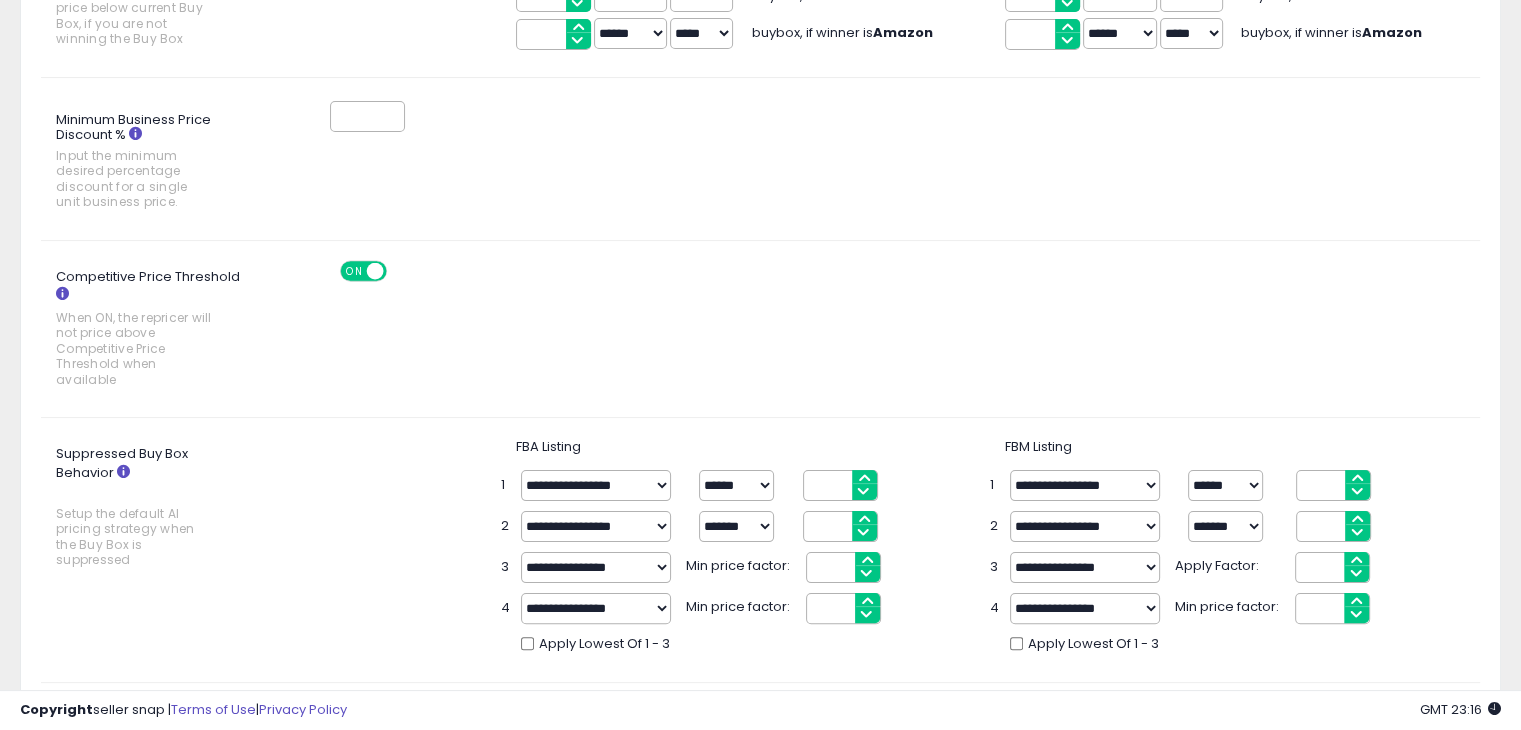 scroll, scrollTop: 366, scrollLeft: 0, axis: vertical 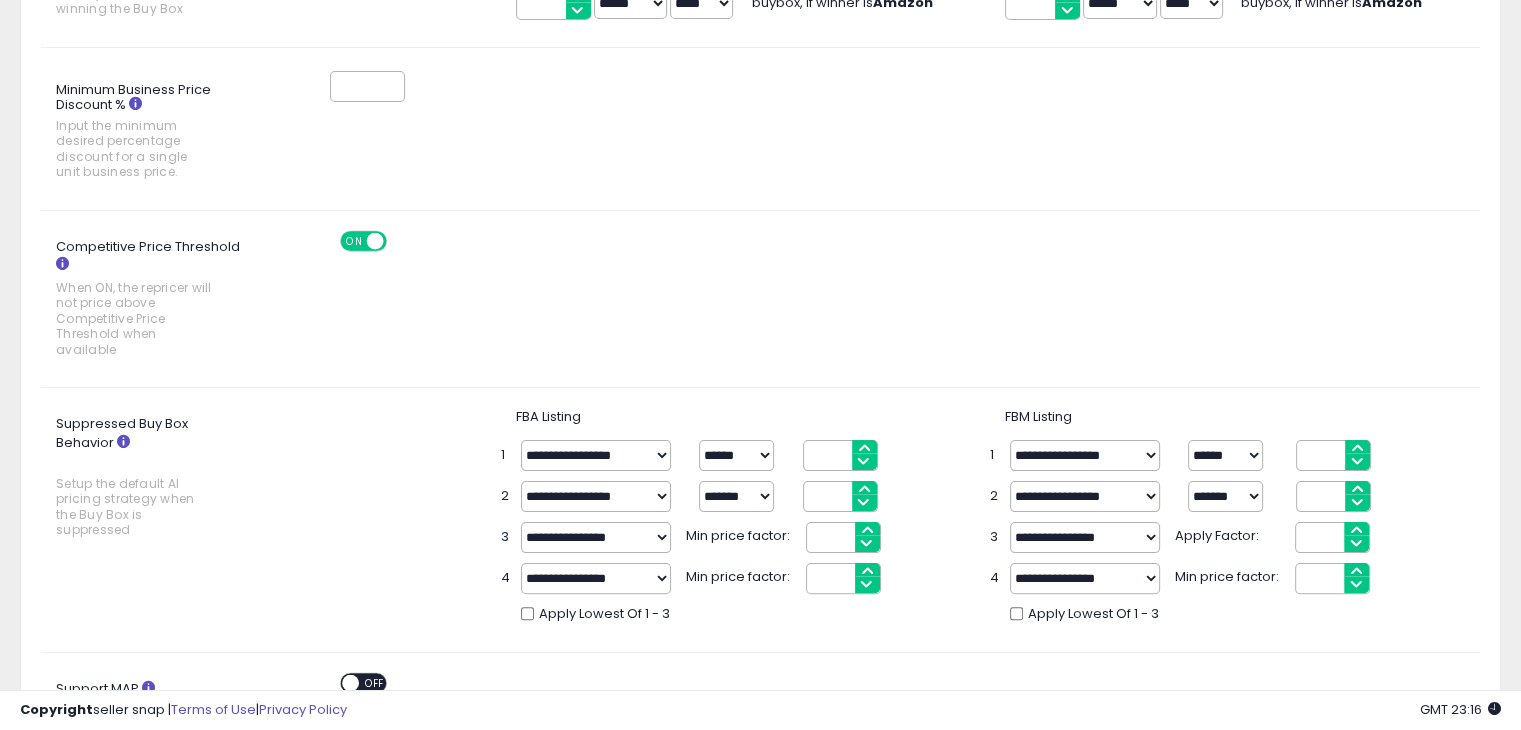 click on "**********" at bounding box center (596, 455) 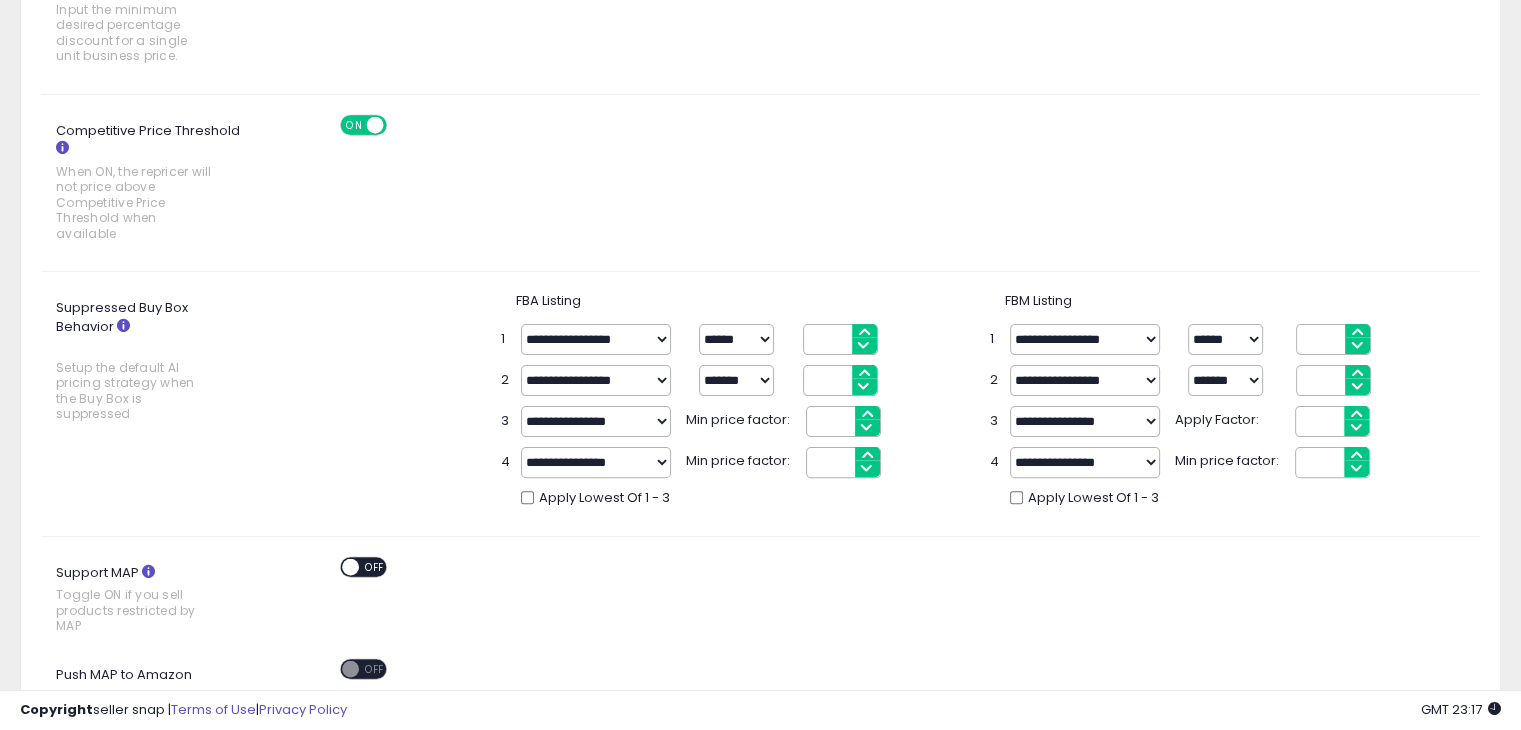 scroll, scrollTop: 0, scrollLeft: 0, axis: both 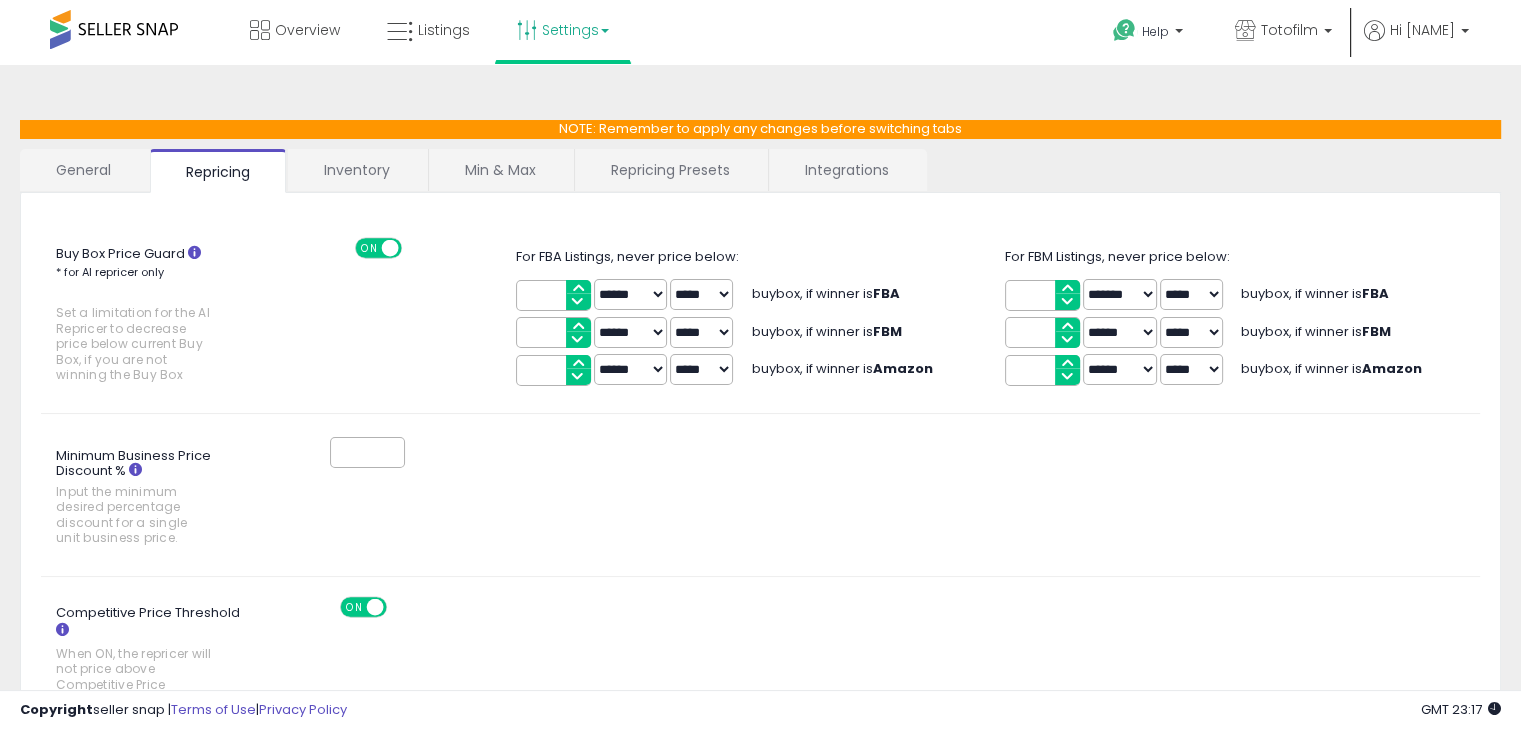 click on "Inventory" at bounding box center (357, 170) 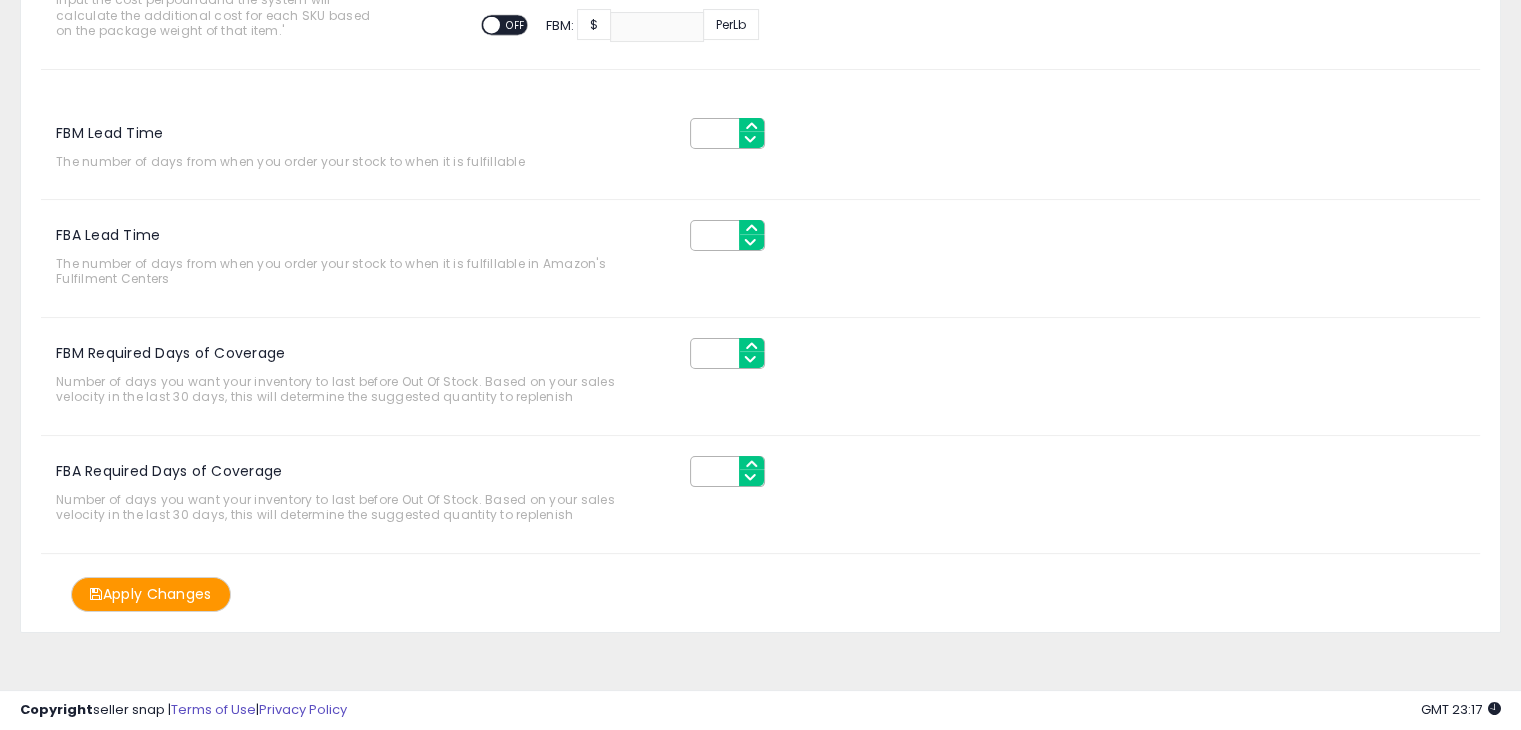scroll, scrollTop: 0, scrollLeft: 0, axis: both 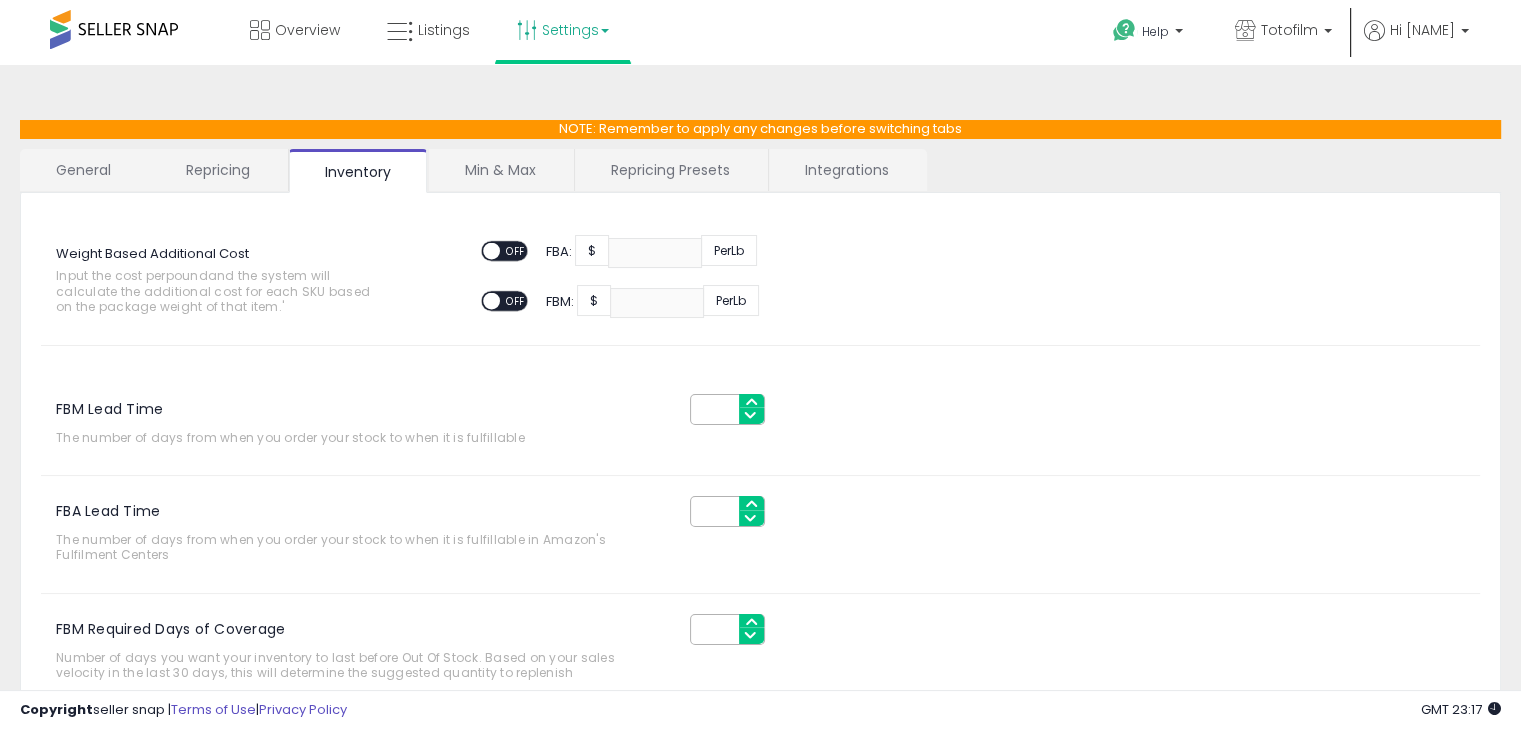 click on "Min & Max" at bounding box center (500, 170) 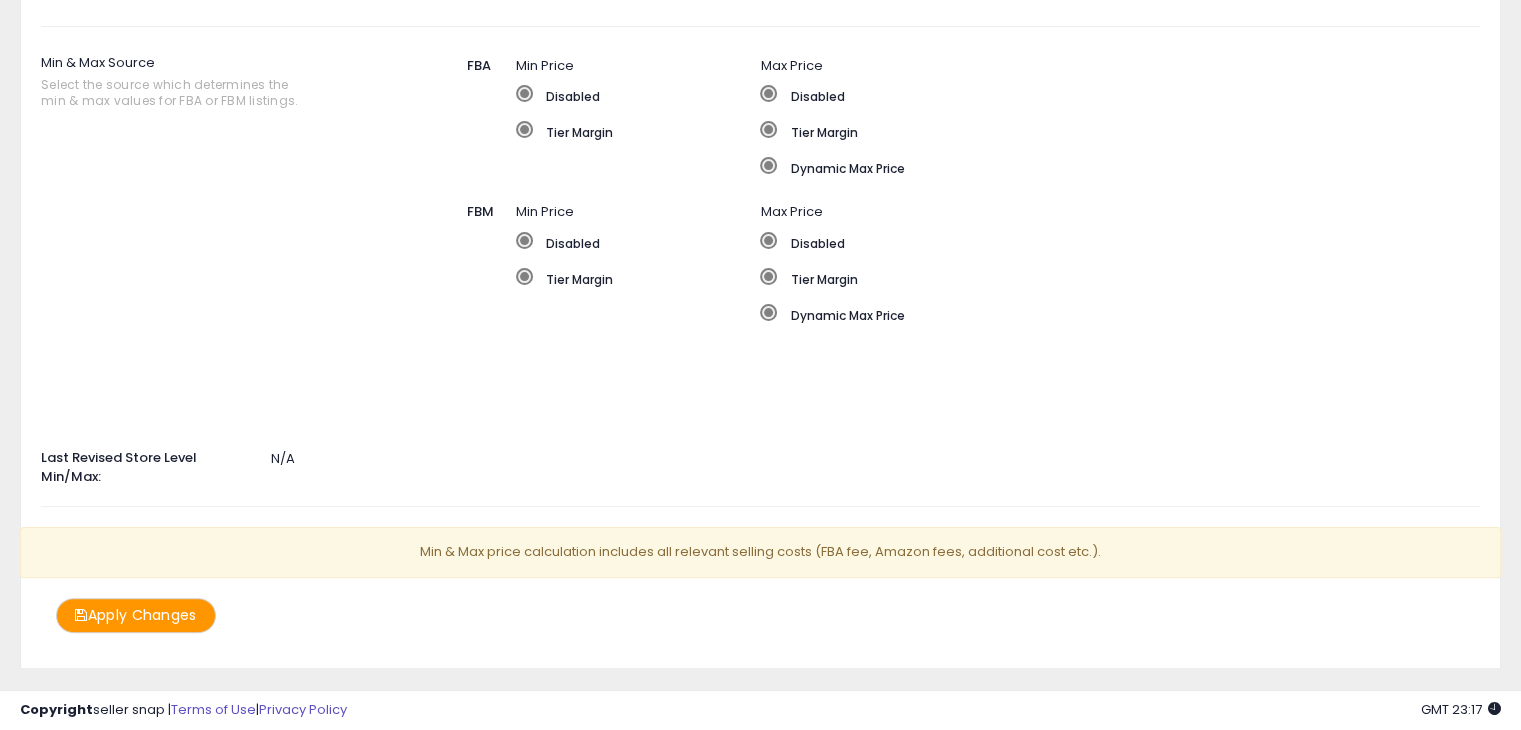 scroll, scrollTop: 0, scrollLeft: 0, axis: both 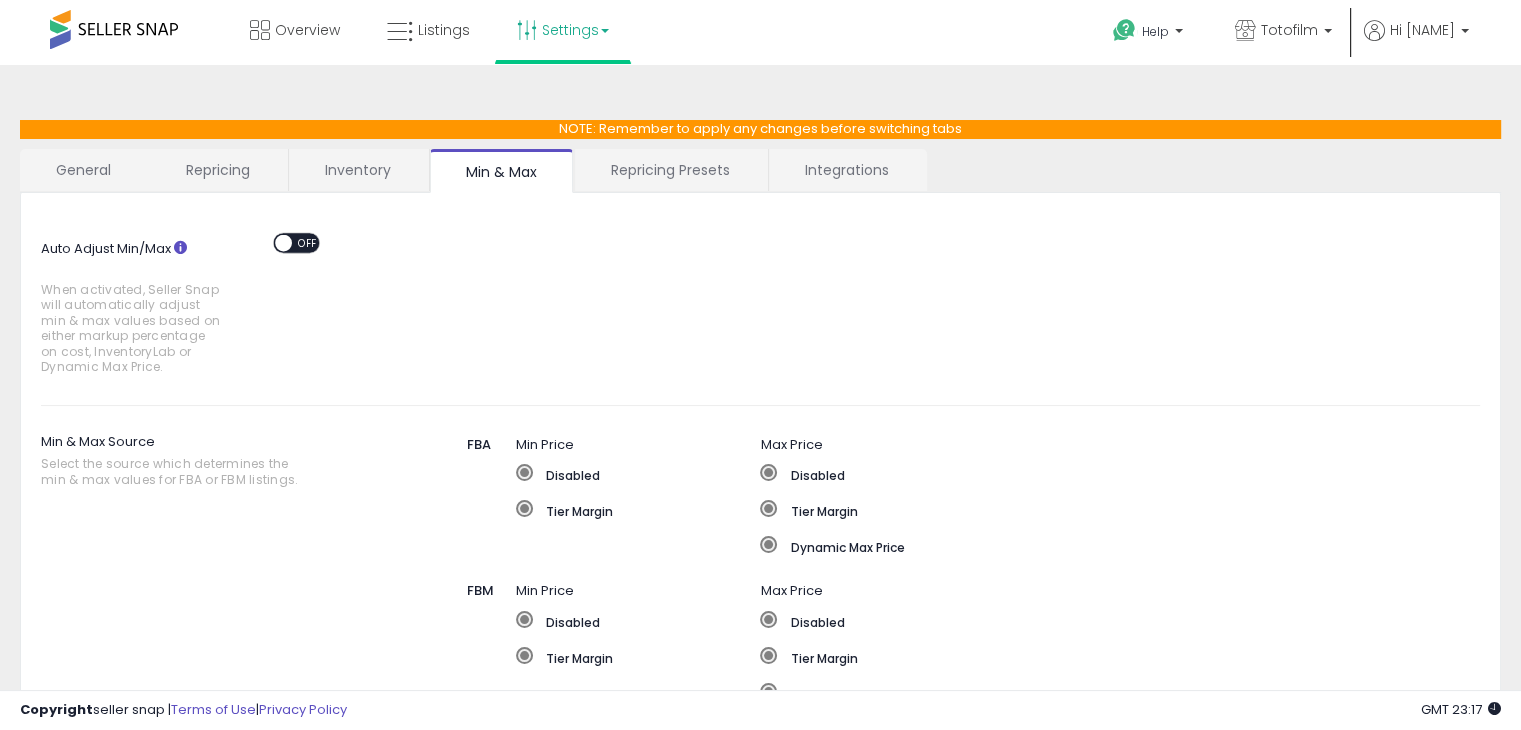 click on "Repricing Presets" at bounding box center [670, 170] 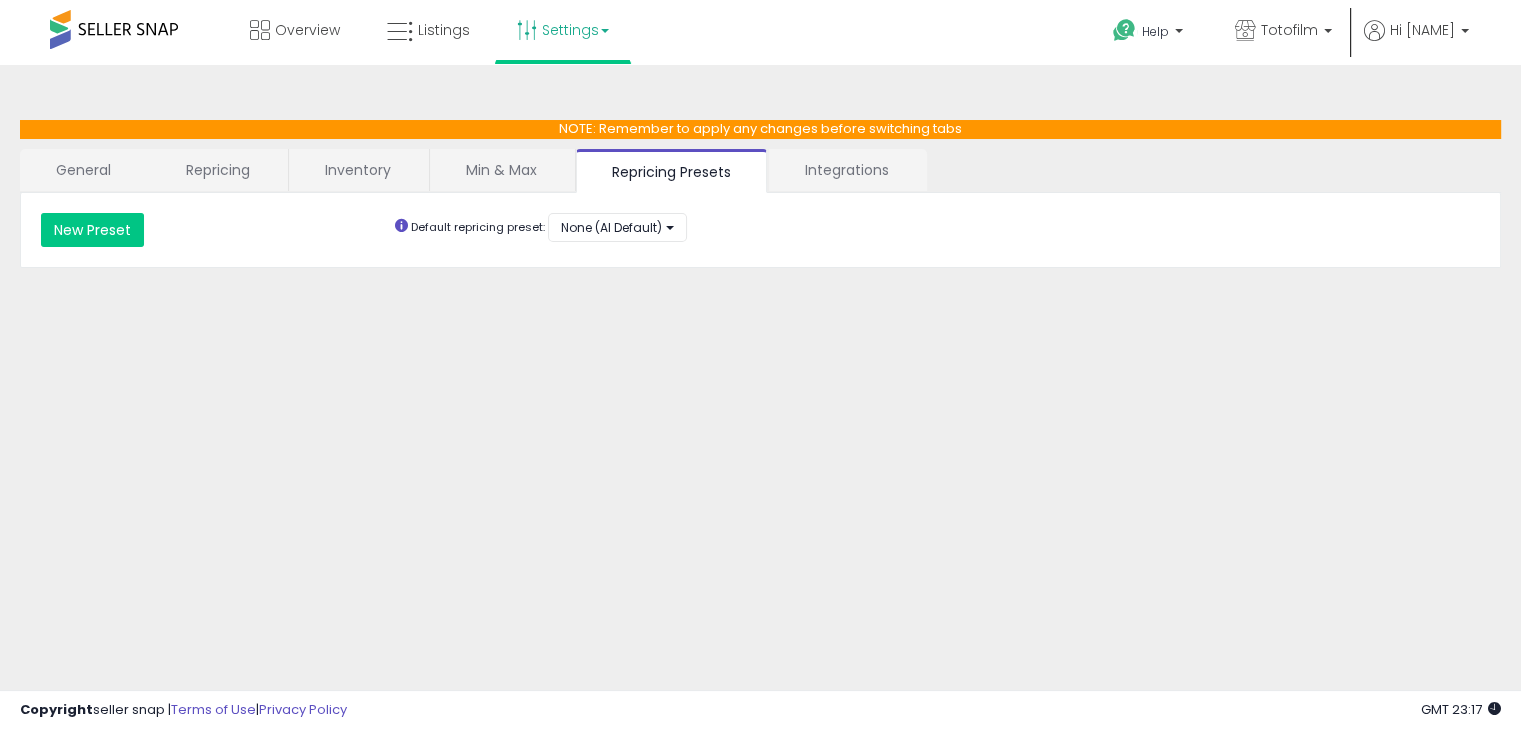 click on "Integrations" at bounding box center (847, 170) 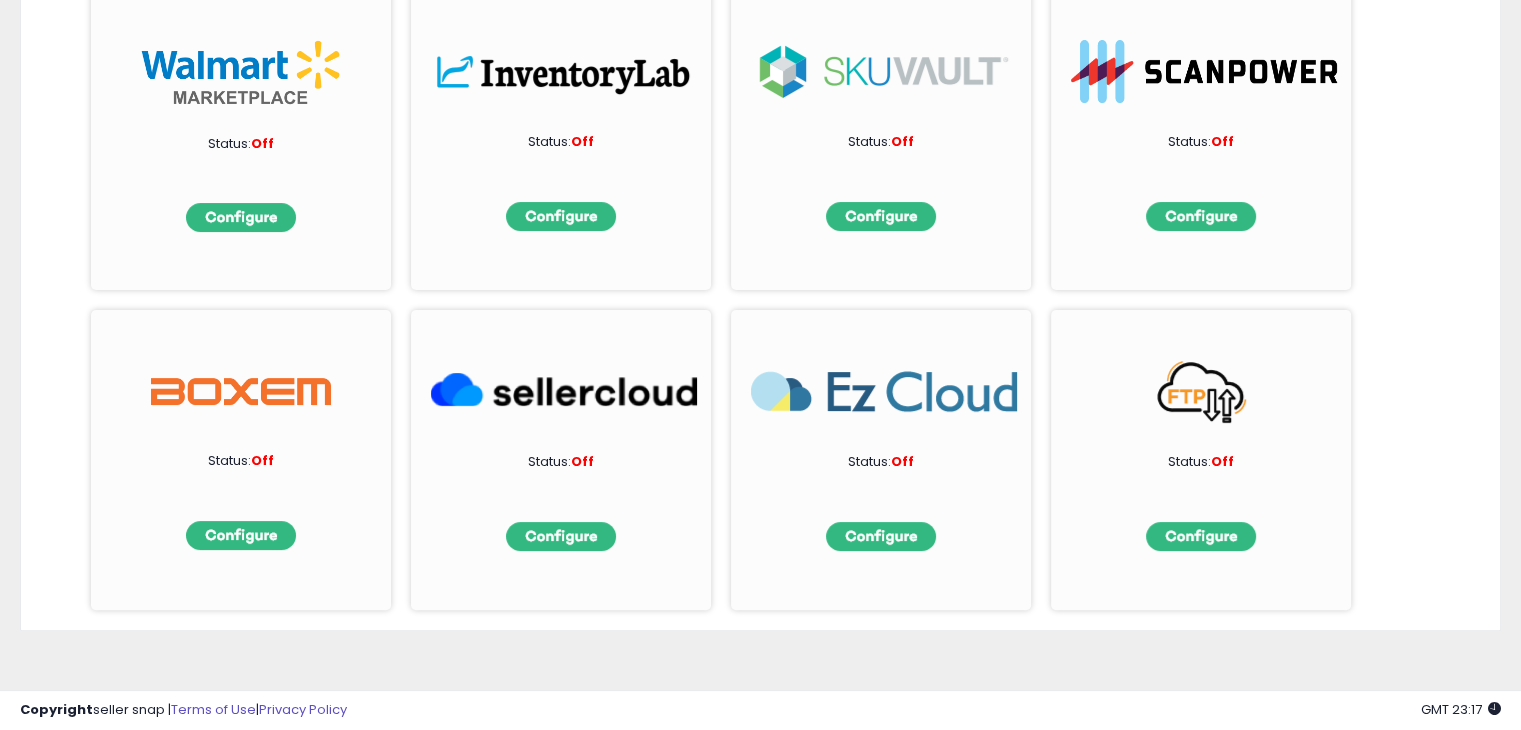 scroll, scrollTop: 0, scrollLeft: 0, axis: both 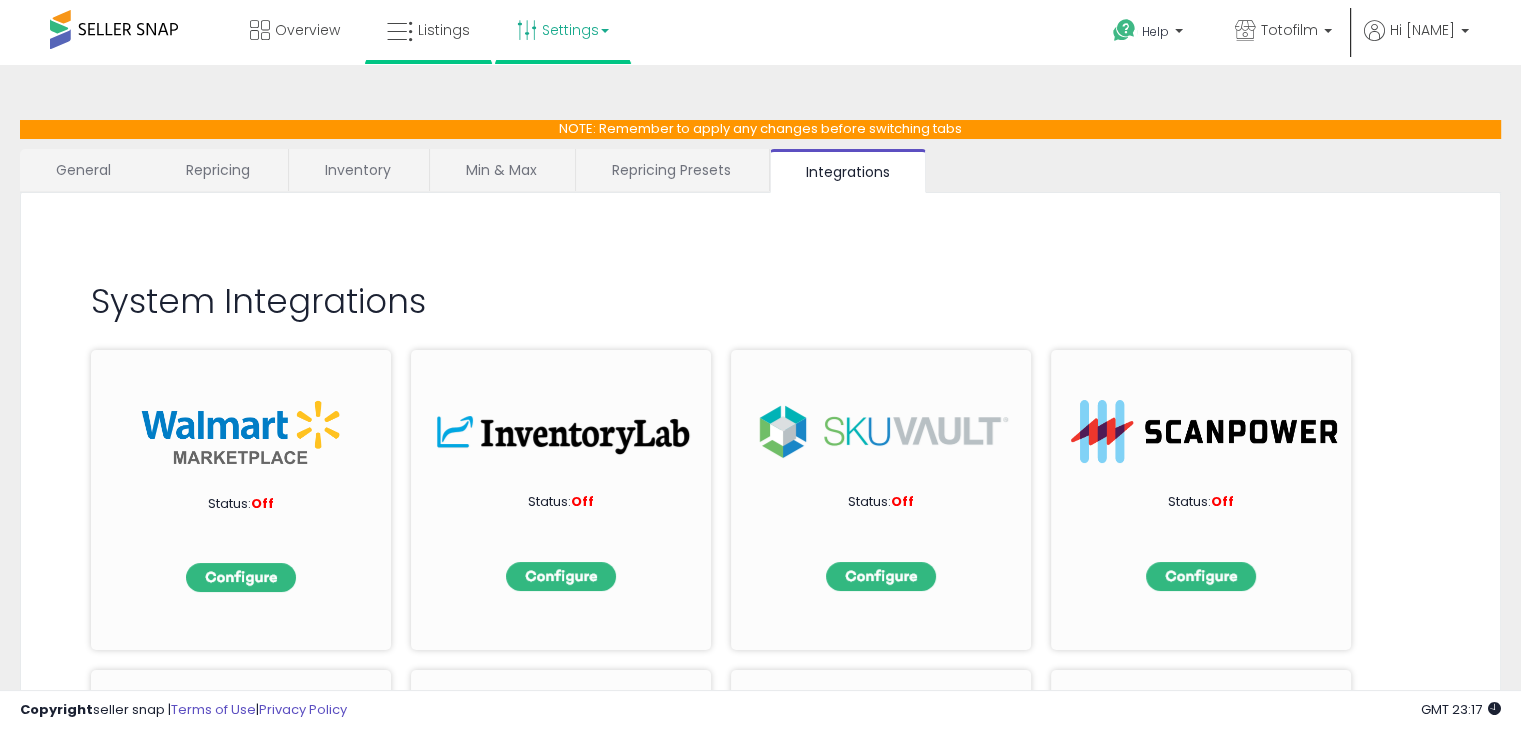click on "Listings" at bounding box center (428, 32) 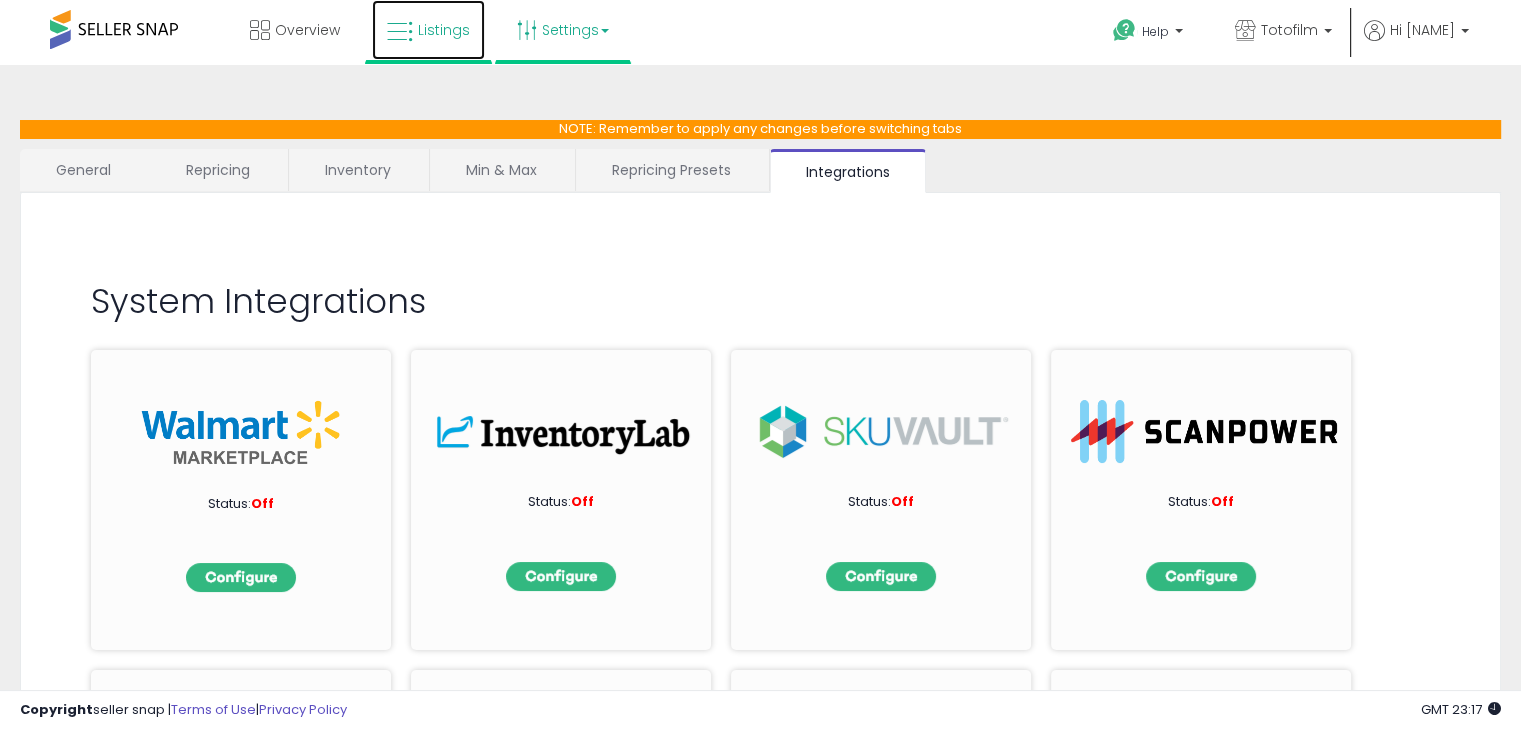 click on "Listings" at bounding box center [428, 30] 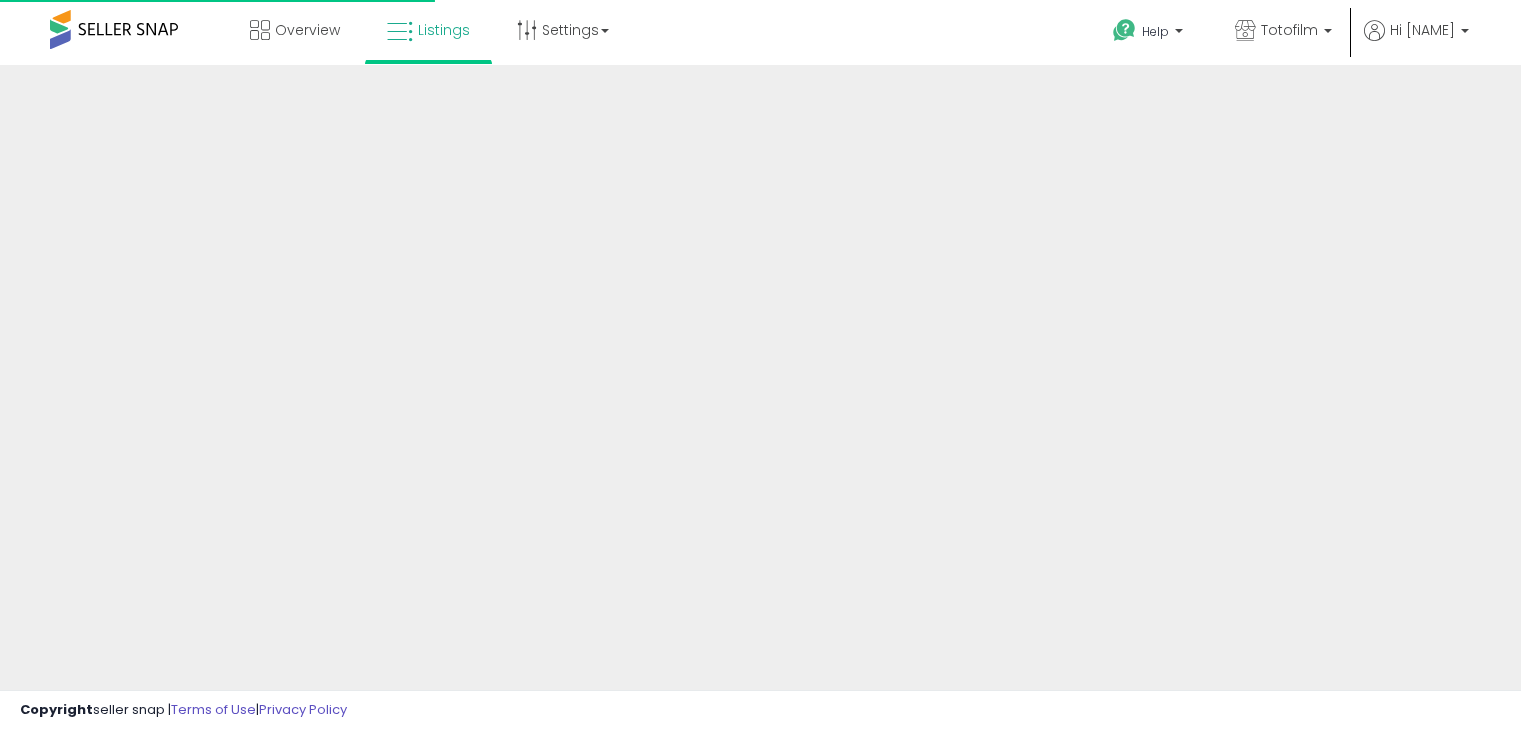 scroll, scrollTop: 0, scrollLeft: 0, axis: both 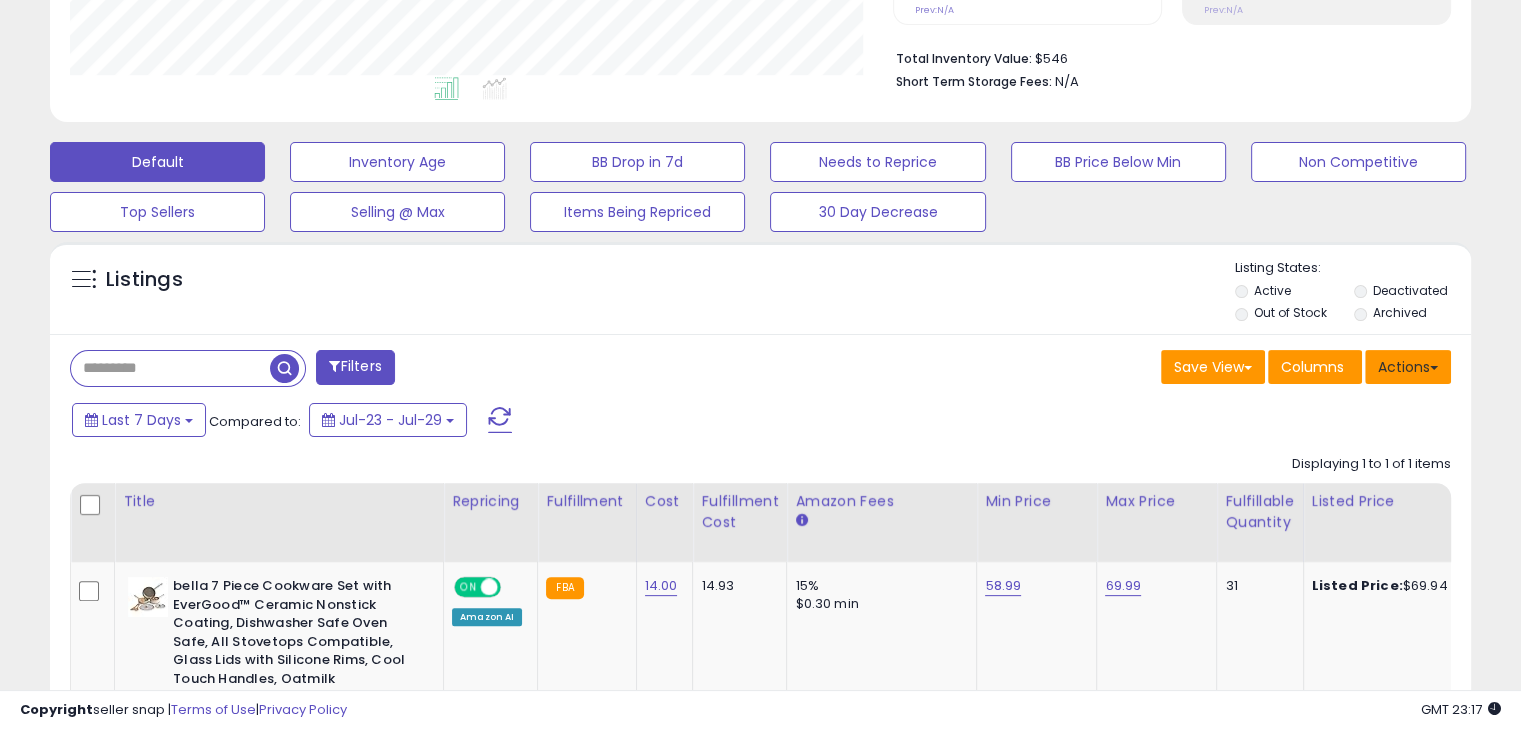 click on "Actions" at bounding box center (1408, 367) 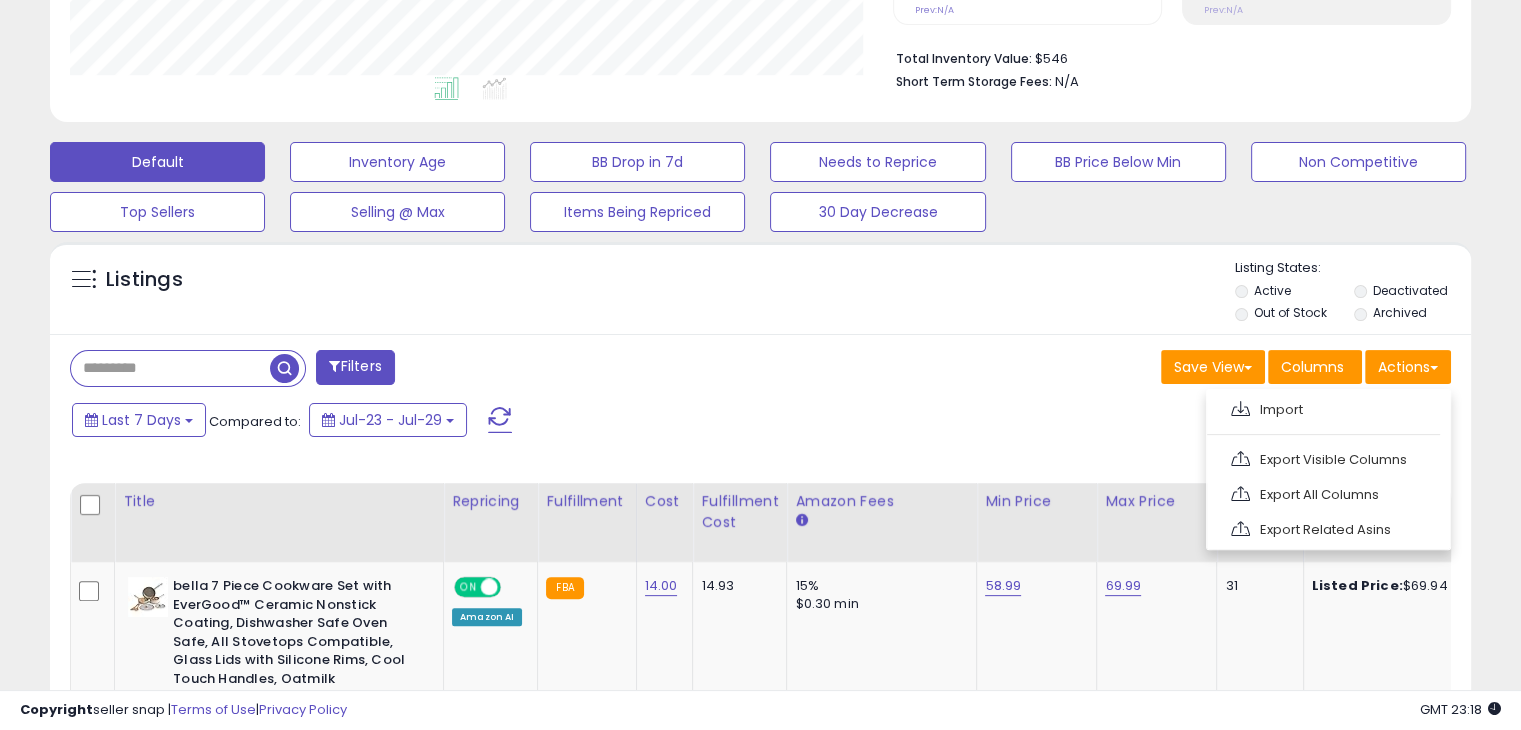click on "Last 7 Days
Compared to:
Jul-23 - Jul-29" at bounding box center [585, 422] 